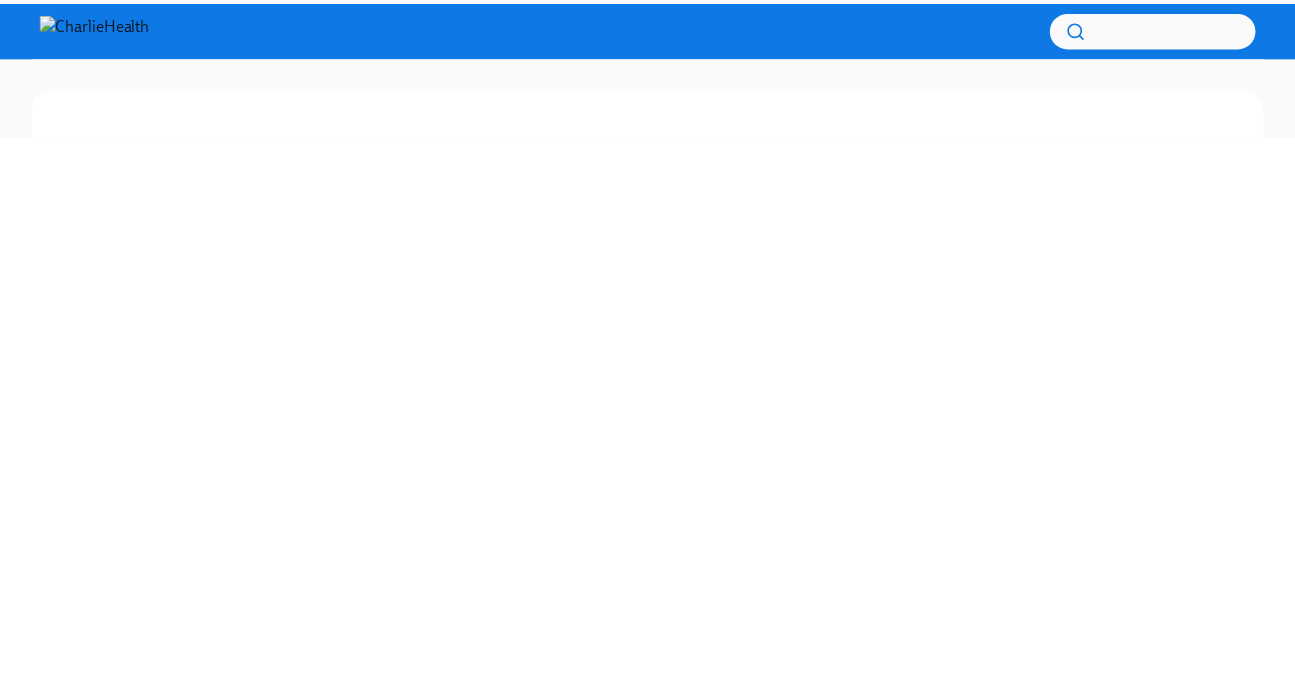 scroll, scrollTop: 0, scrollLeft: 0, axis: both 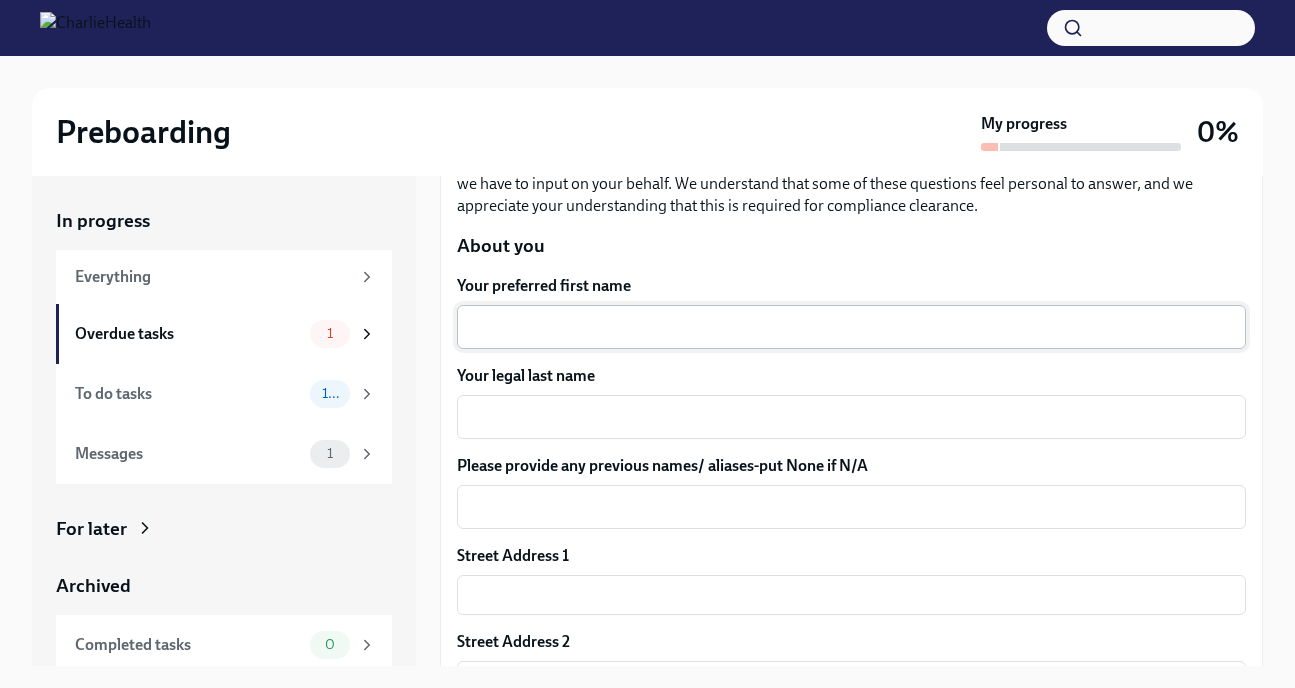 click on "Your preferred first name" at bounding box center [851, 327] 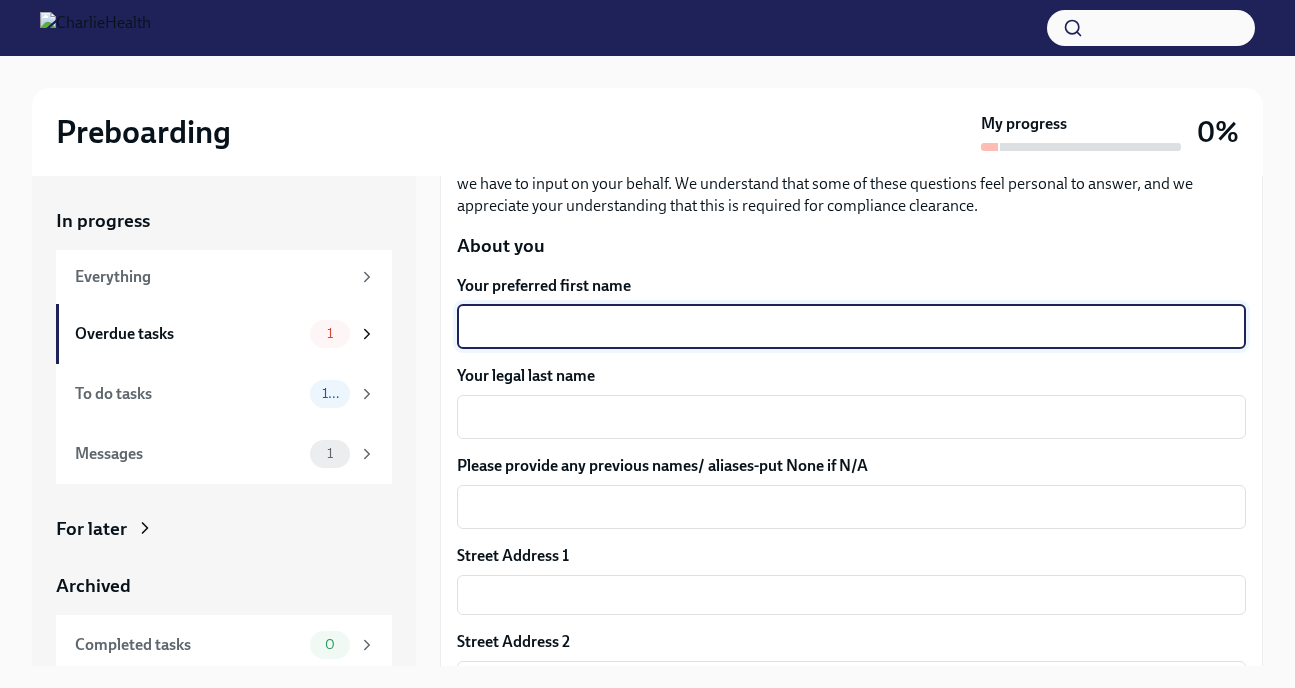 scroll, scrollTop: 170, scrollLeft: 0, axis: vertical 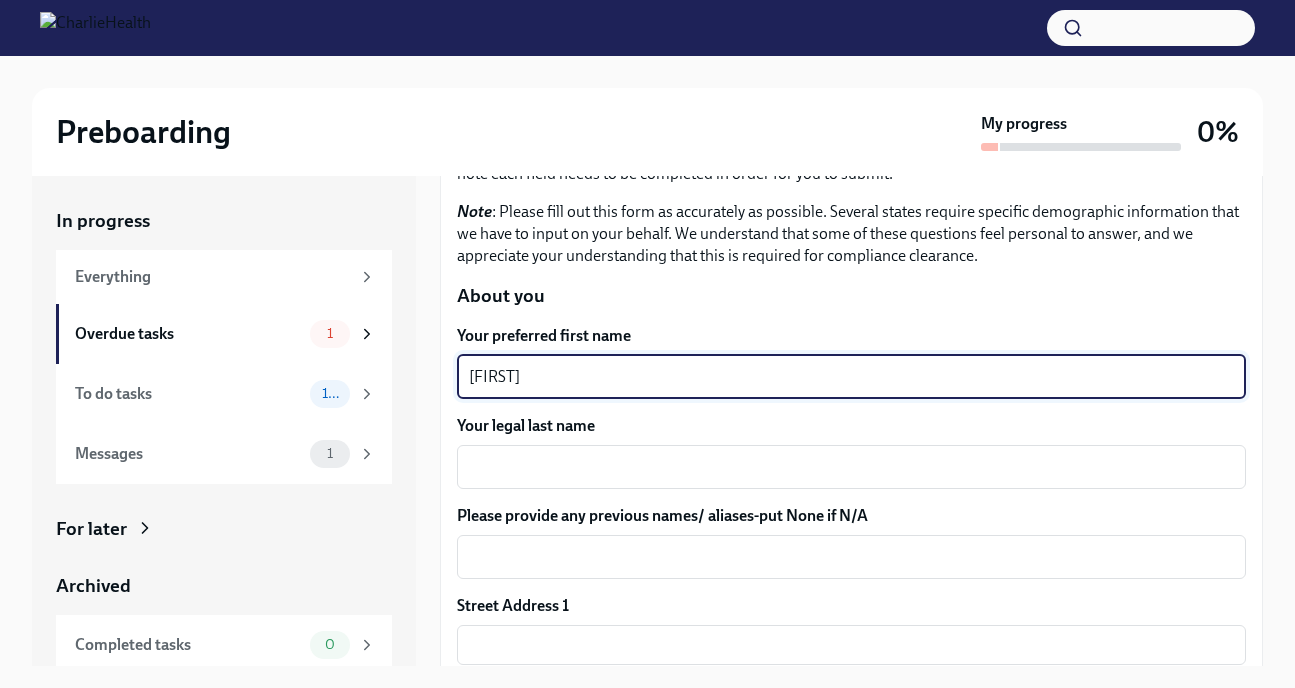 type on "[FIRST]" 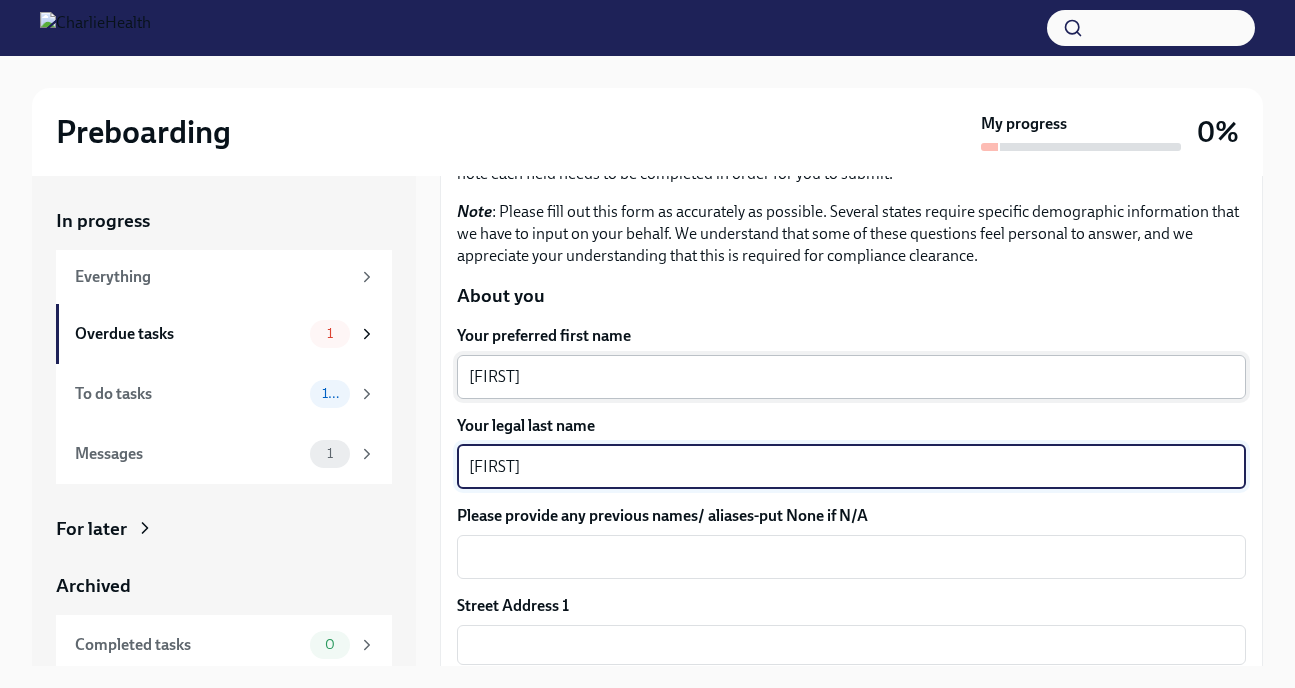 type on "[FIRST]" 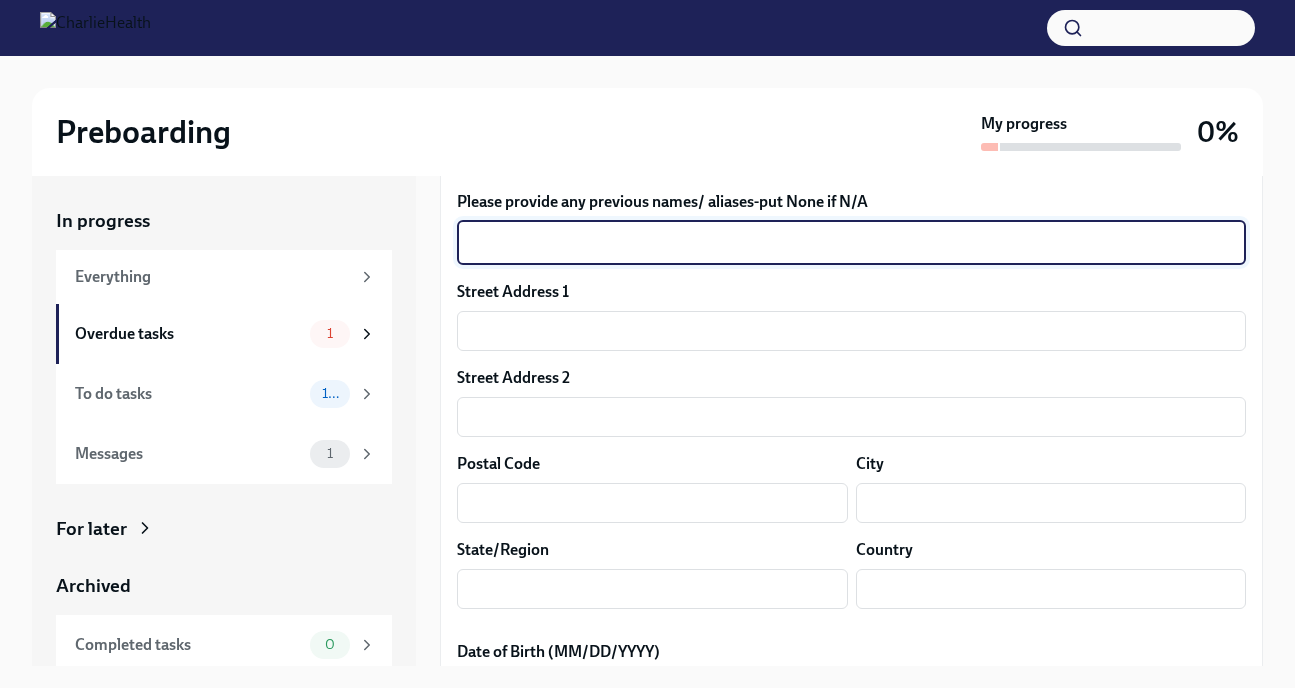scroll, scrollTop: 485, scrollLeft: 0, axis: vertical 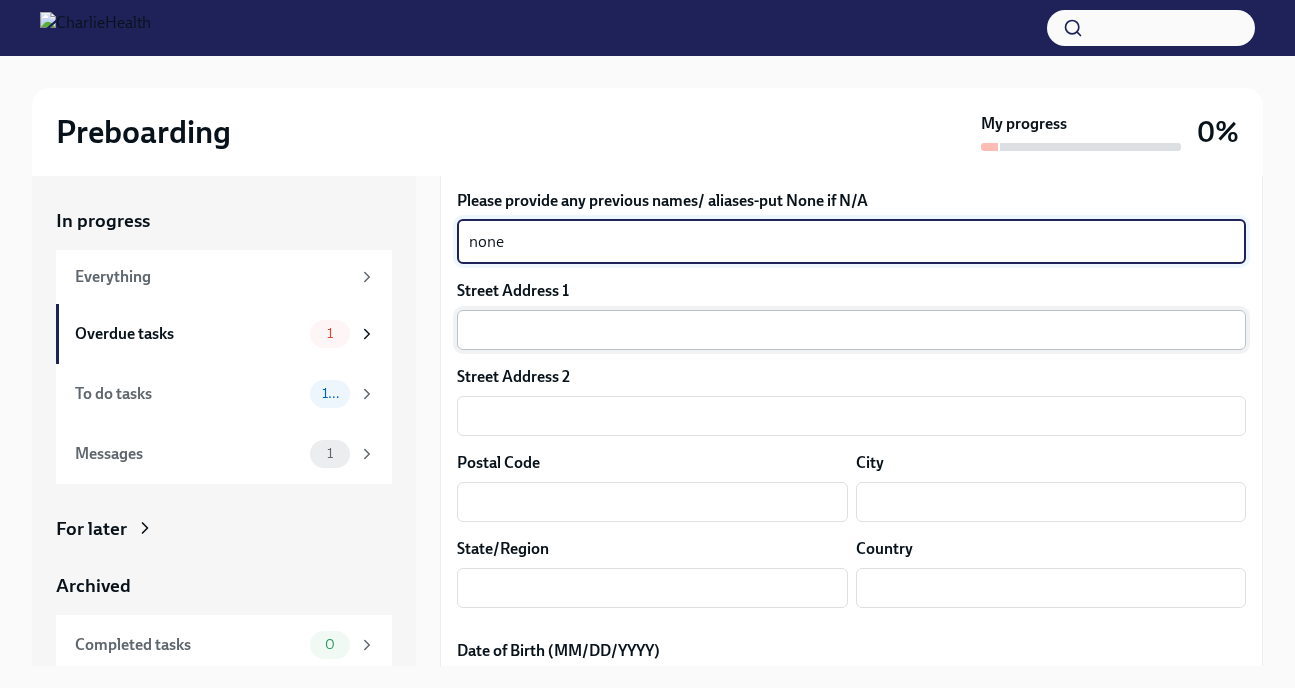 type on "none" 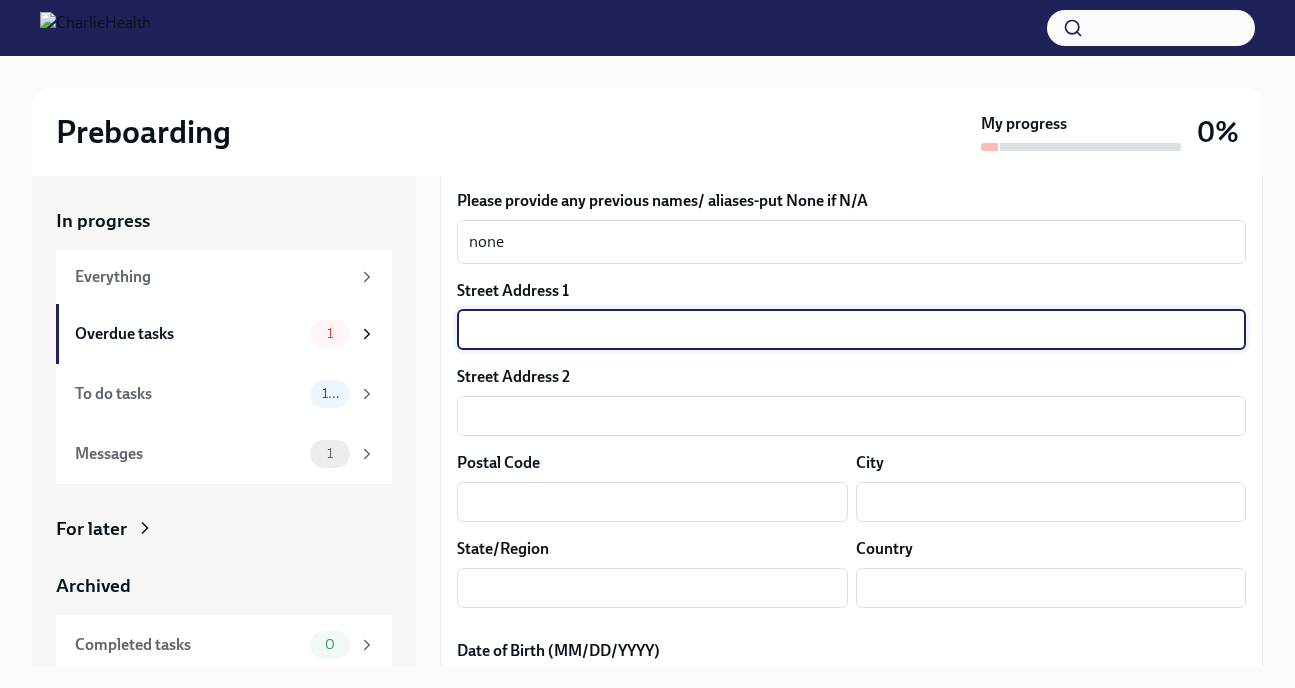 type on "[NUMBER] [STREET]" 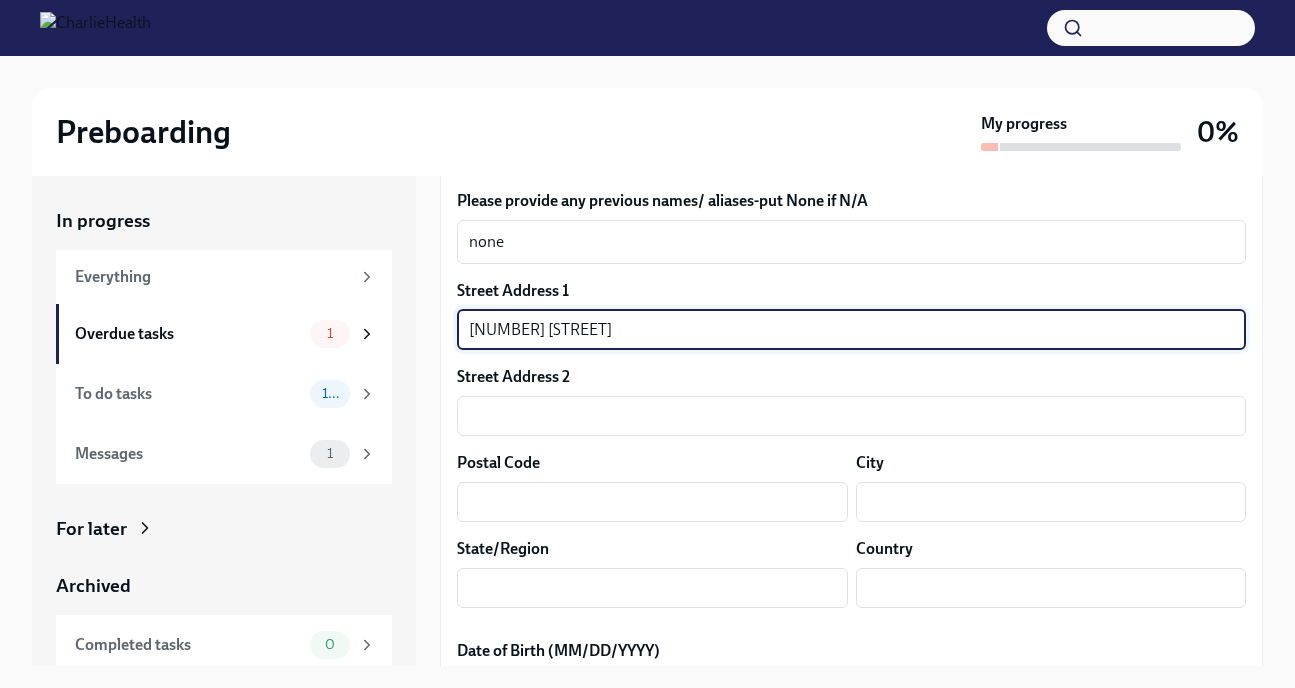 type on "[POSTAL_CODE]" 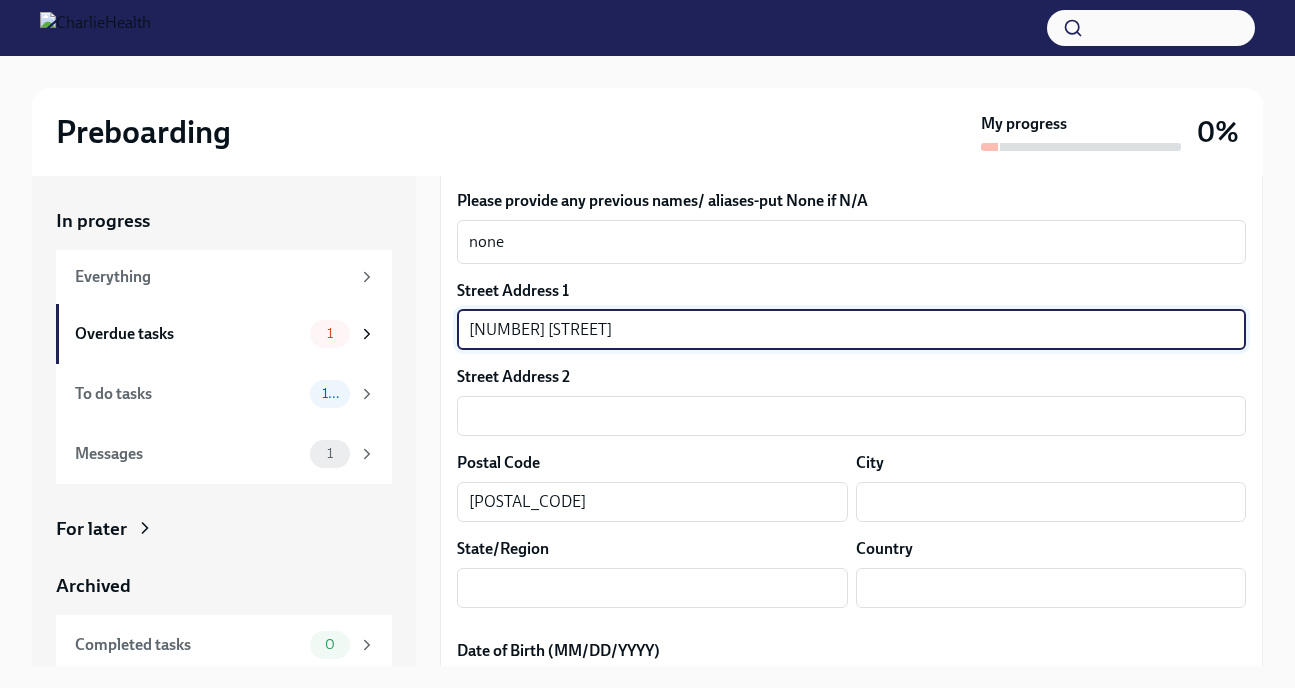 type on "[CITY]" 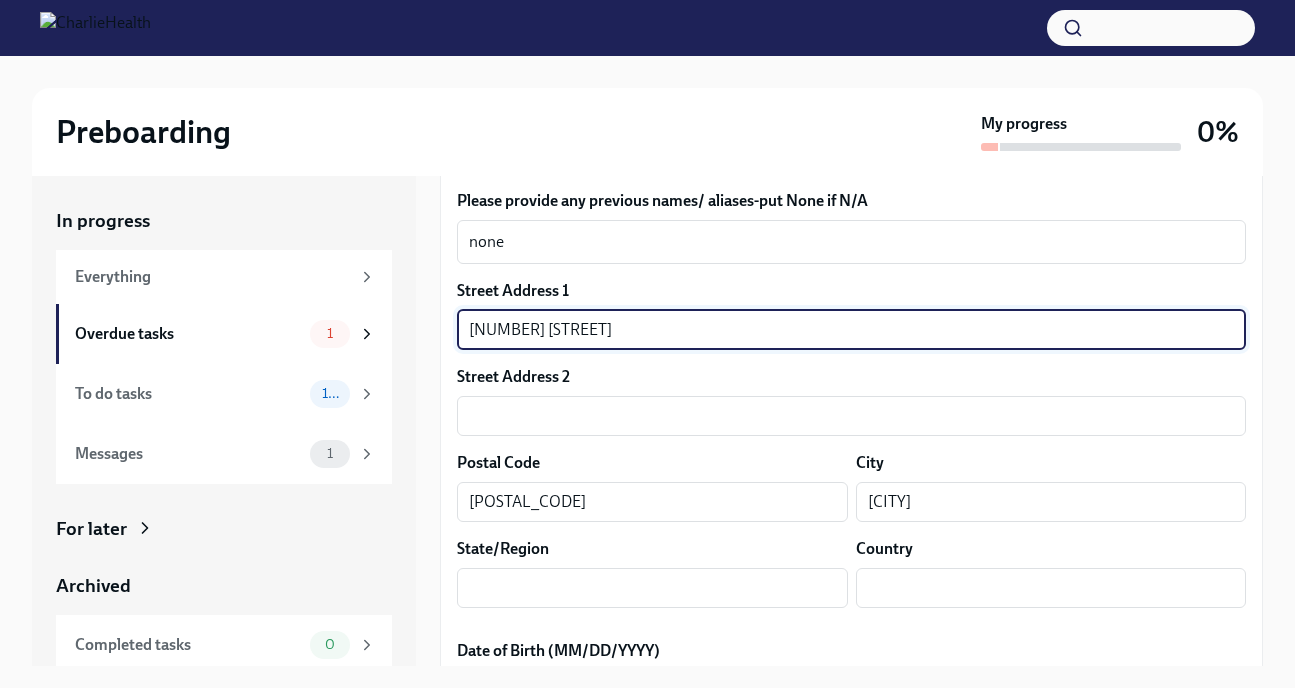 type on "CO" 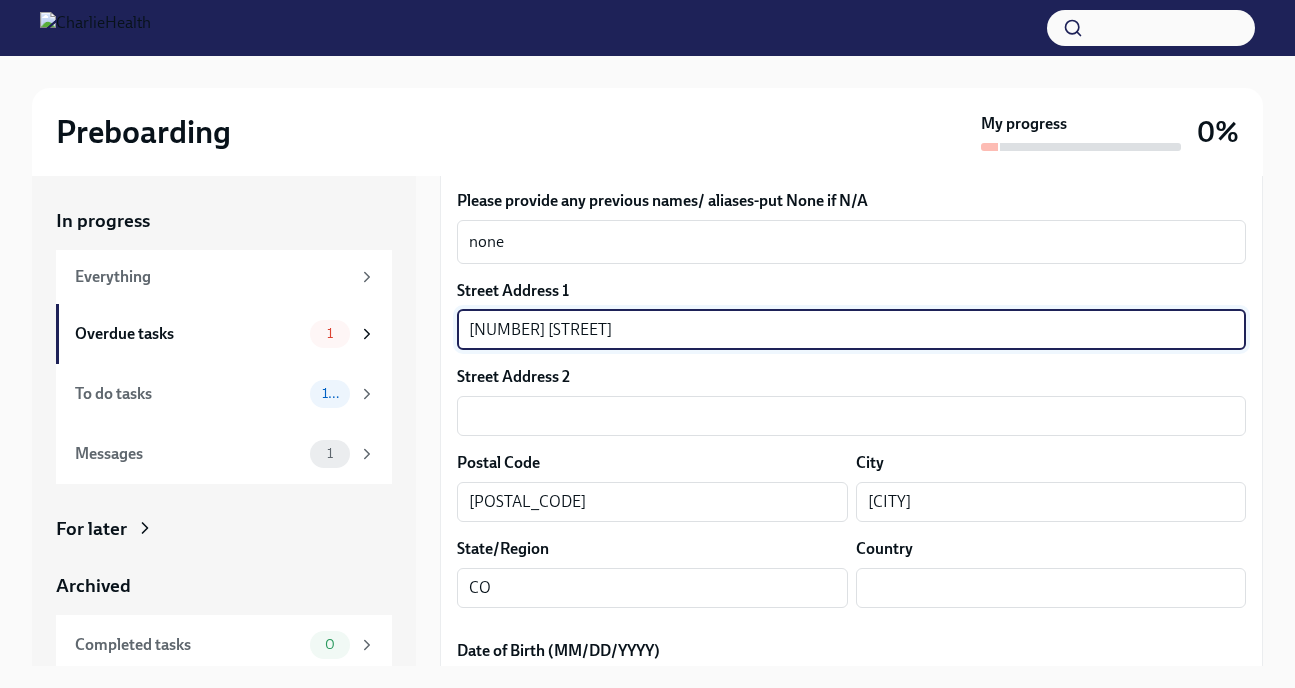 type on "US" 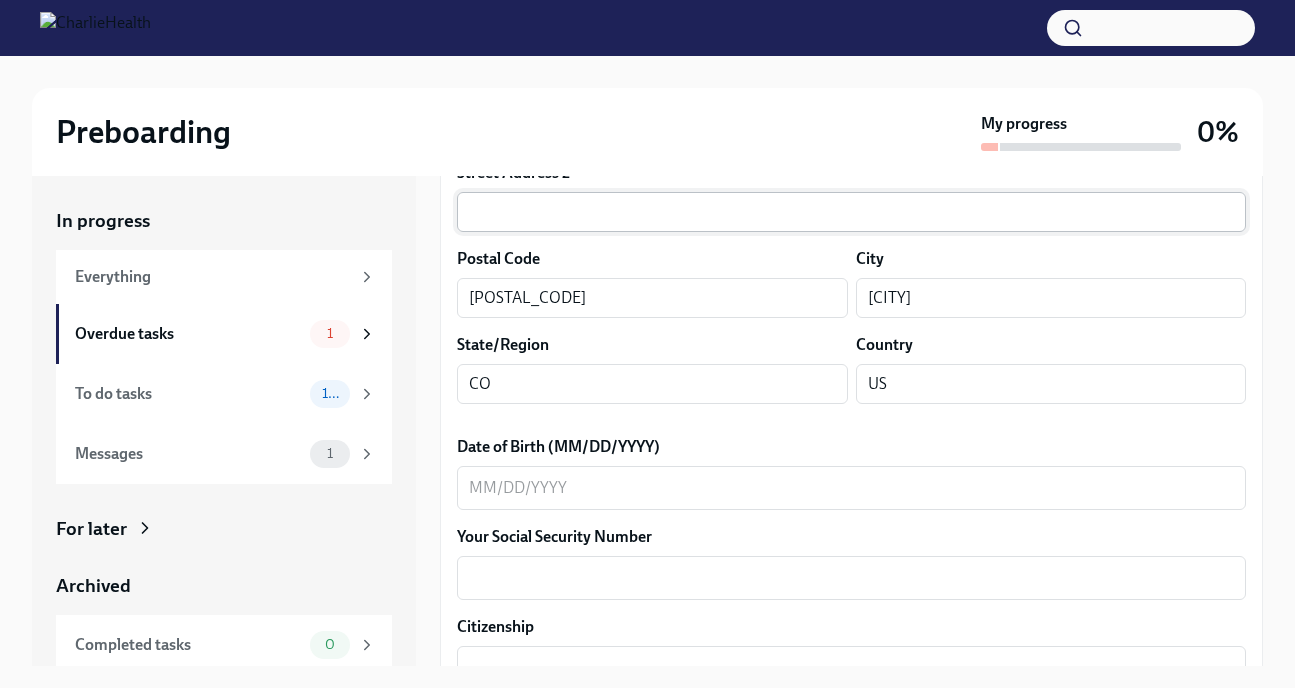 scroll, scrollTop: 690, scrollLeft: 0, axis: vertical 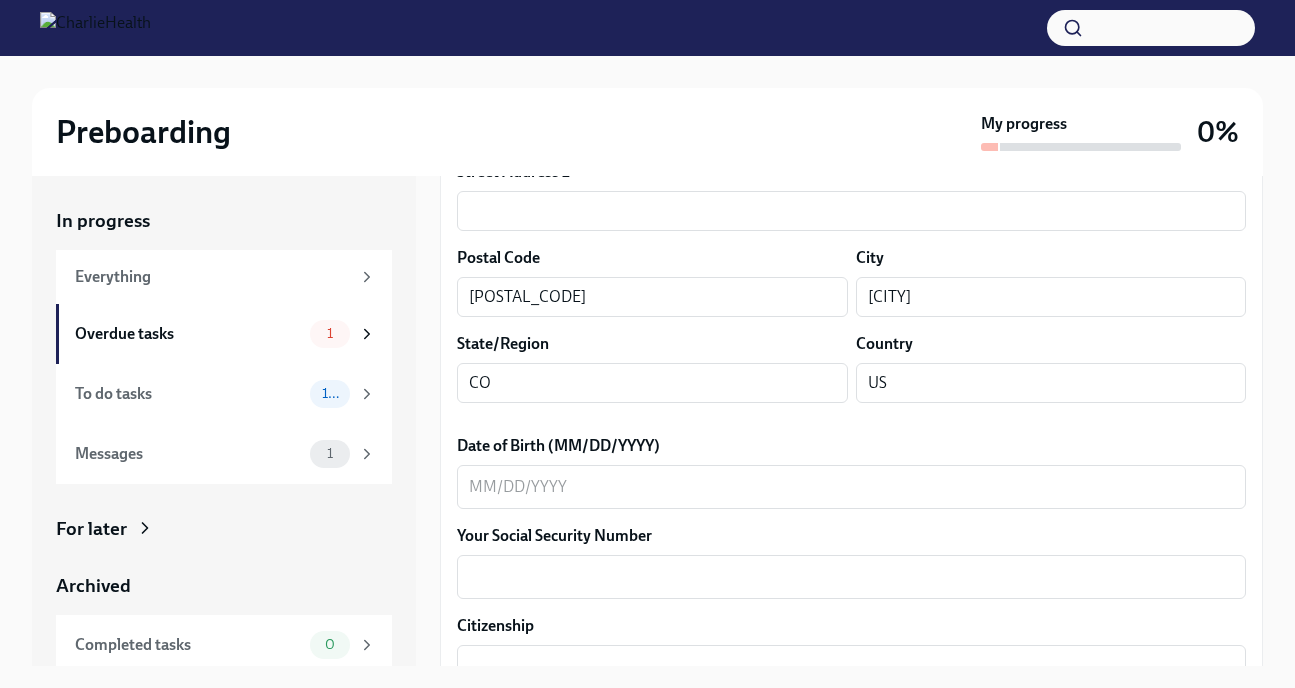 click on "Your preferred first name [FIRST] x ​ Your legal last name [LAST] x ​ Please provide any previous names/ aliases-put None if N/A none x ​ Street Address 1 [NUMBER] [STREET] ​ Street Address 2 ​ Postal Code [POSTAL_CODE] ​ City [CITY] ​ State/Region [STATE] ​ Country US ​ Date of Birth (MM/DD/YYYY) x ​ Your Social Security Number x ​ Citizenship x ​ Race x ​ Ethnicity x ​ Gender x ​ Birth City and State x ​ Birth Country x ​ Height x ​ Weight x ​ Hair Color x ​ Eye Color x ​ How many years of Mental Health experience do you have? x ​ What's the highest level of degree you've completed? ​ ​ Submit answers" at bounding box center [851, 769] 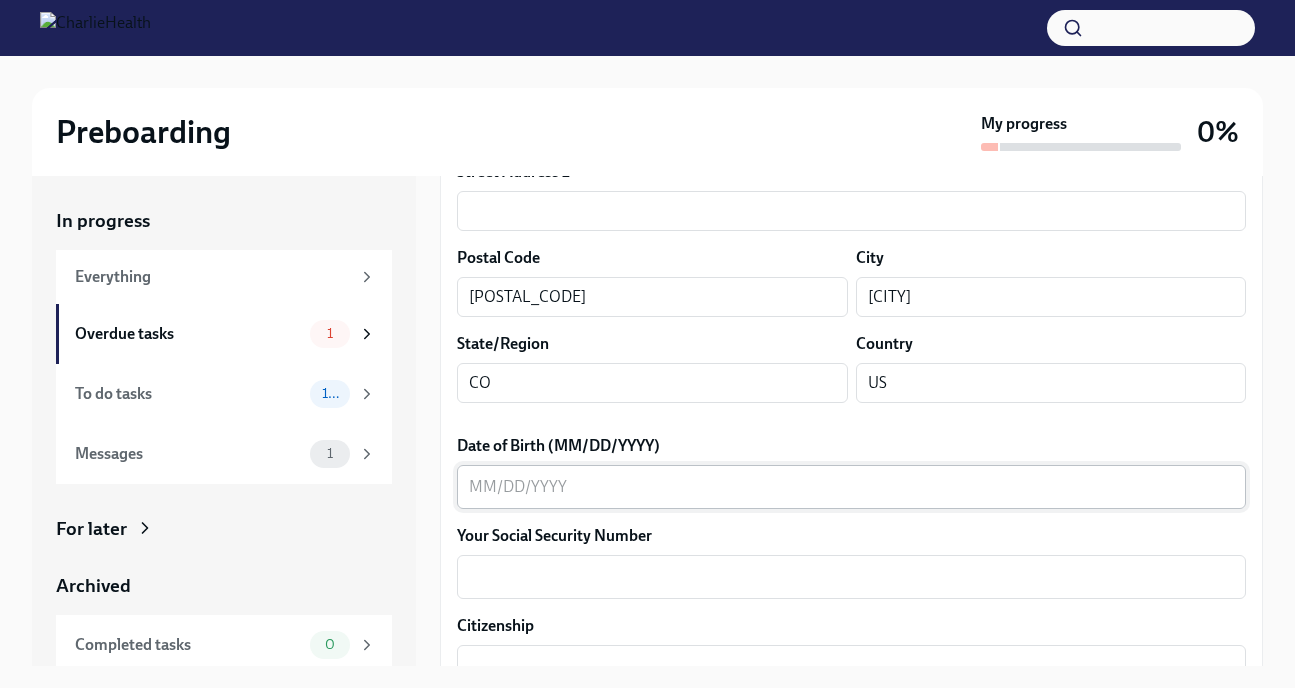 click on "Date of Birth (MM/DD/YYYY)" at bounding box center (851, 487) 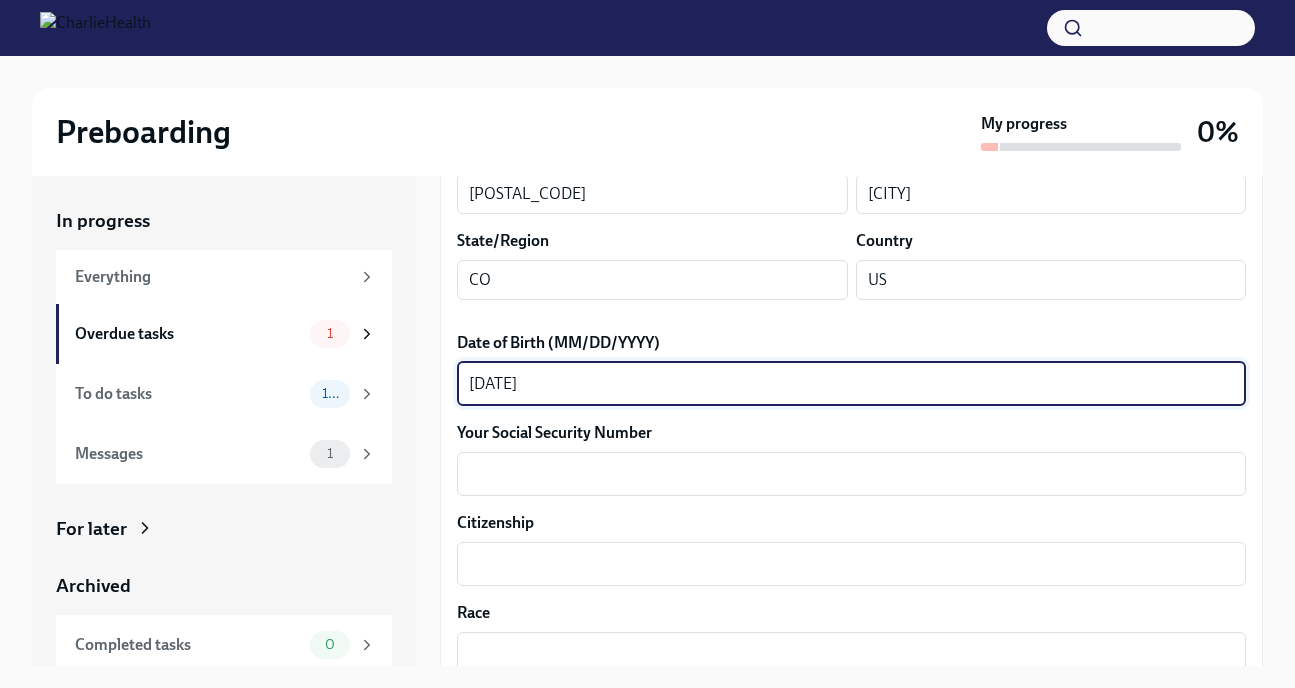 scroll, scrollTop: 794, scrollLeft: 0, axis: vertical 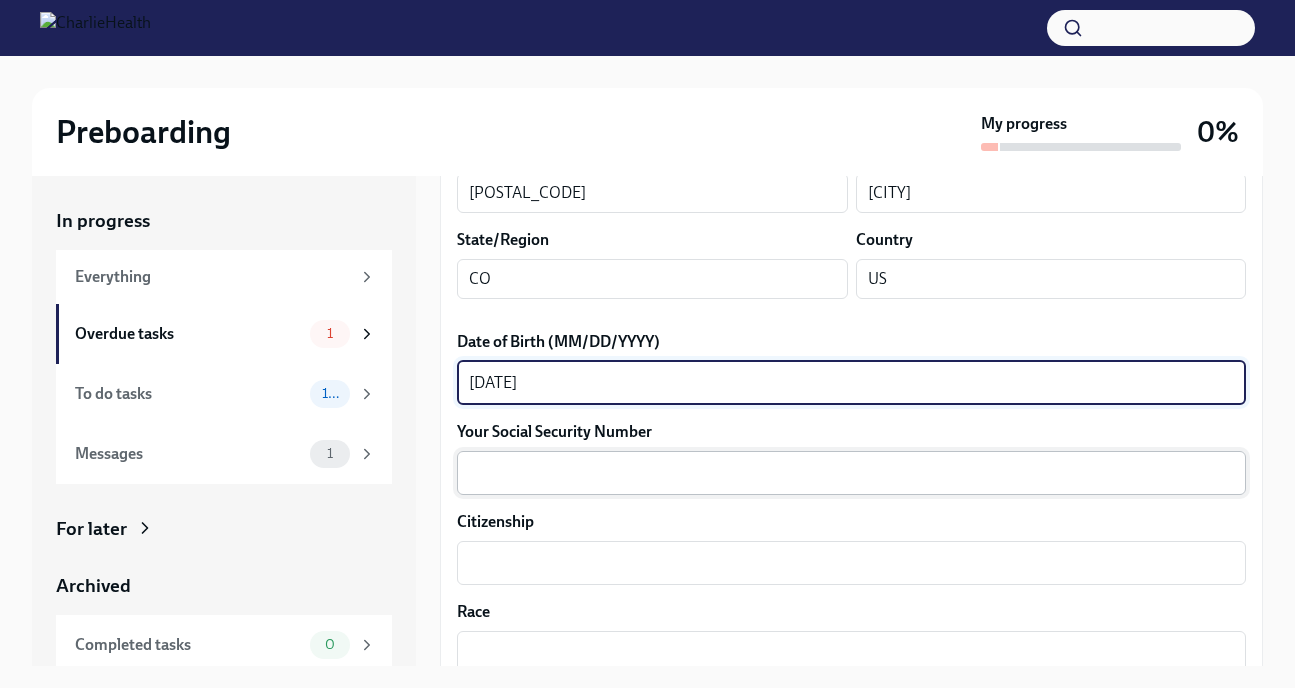 type on "[DATE]" 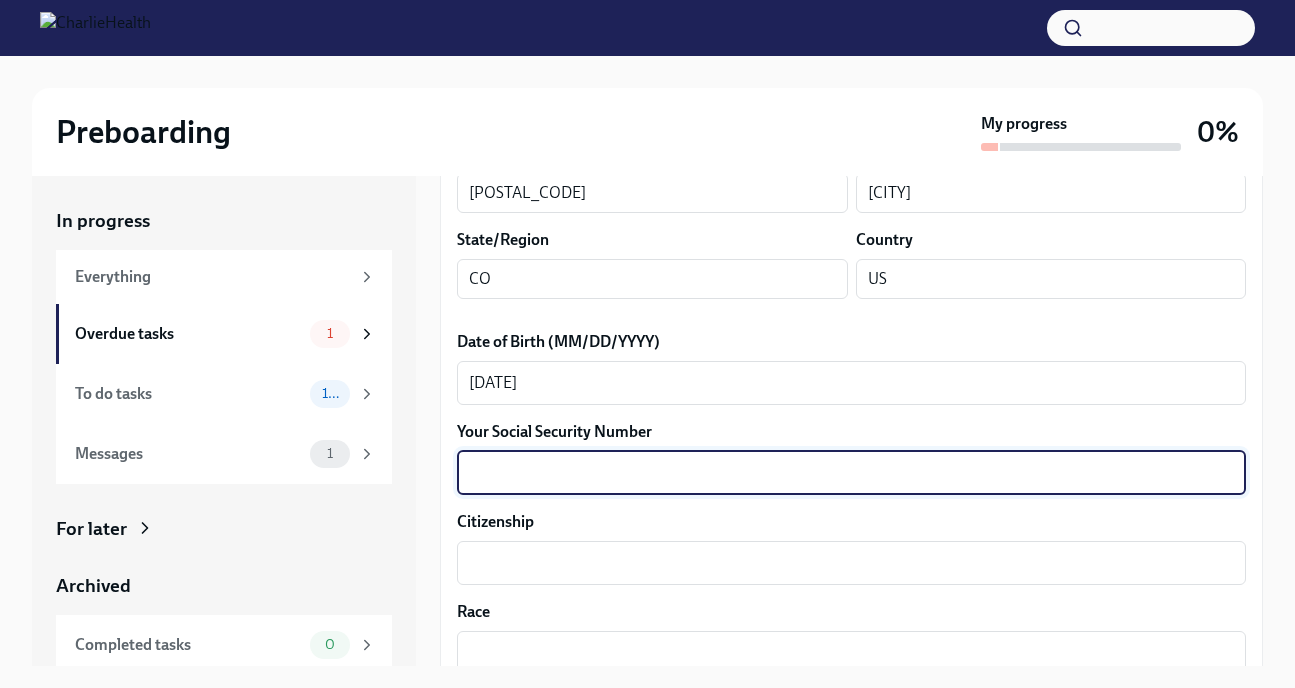 click on "Your Social Security Number" at bounding box center (851, 473) 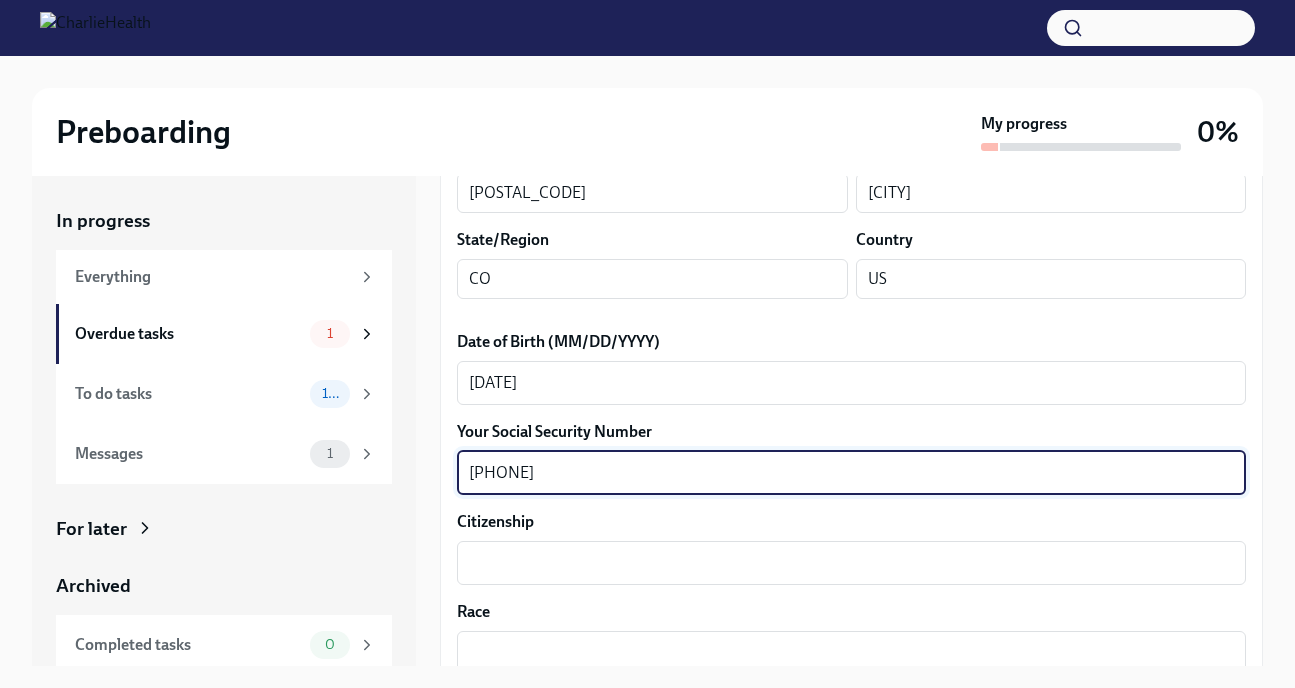 click on "[PHONE]" at bounding box center (851, 473) 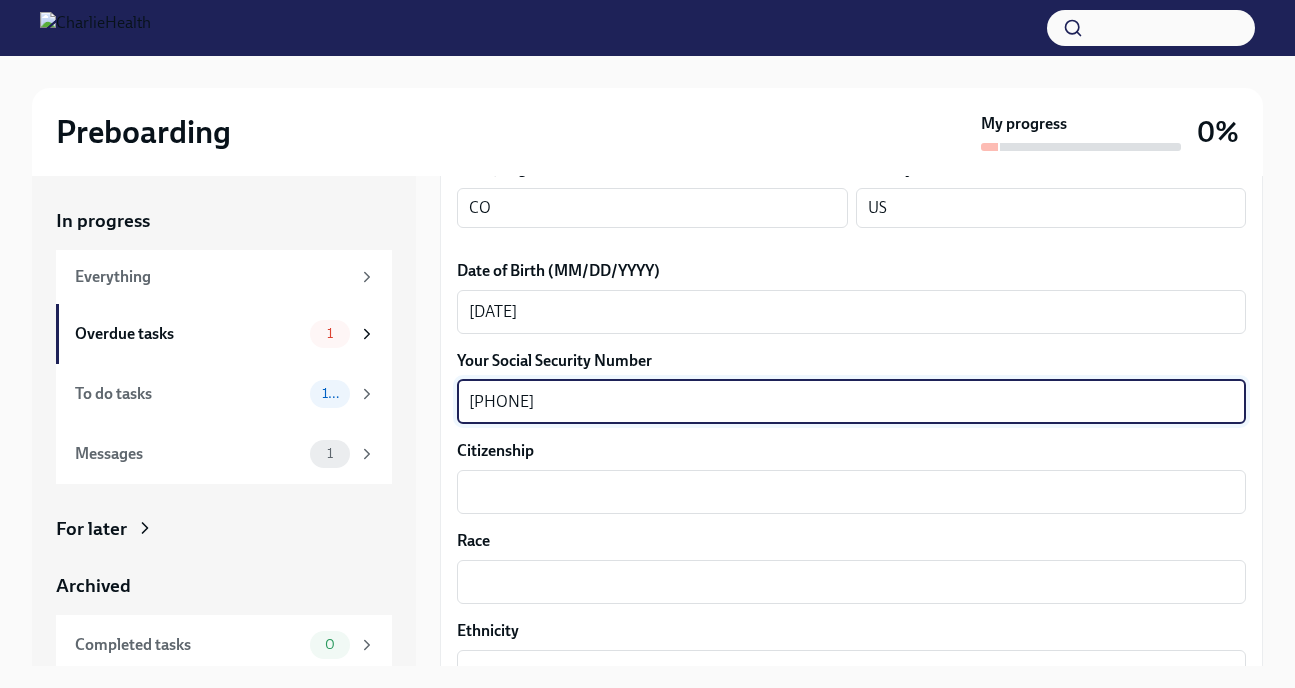 scroll, scrollTop: 865, scrollLeft: 0, axis: vertical 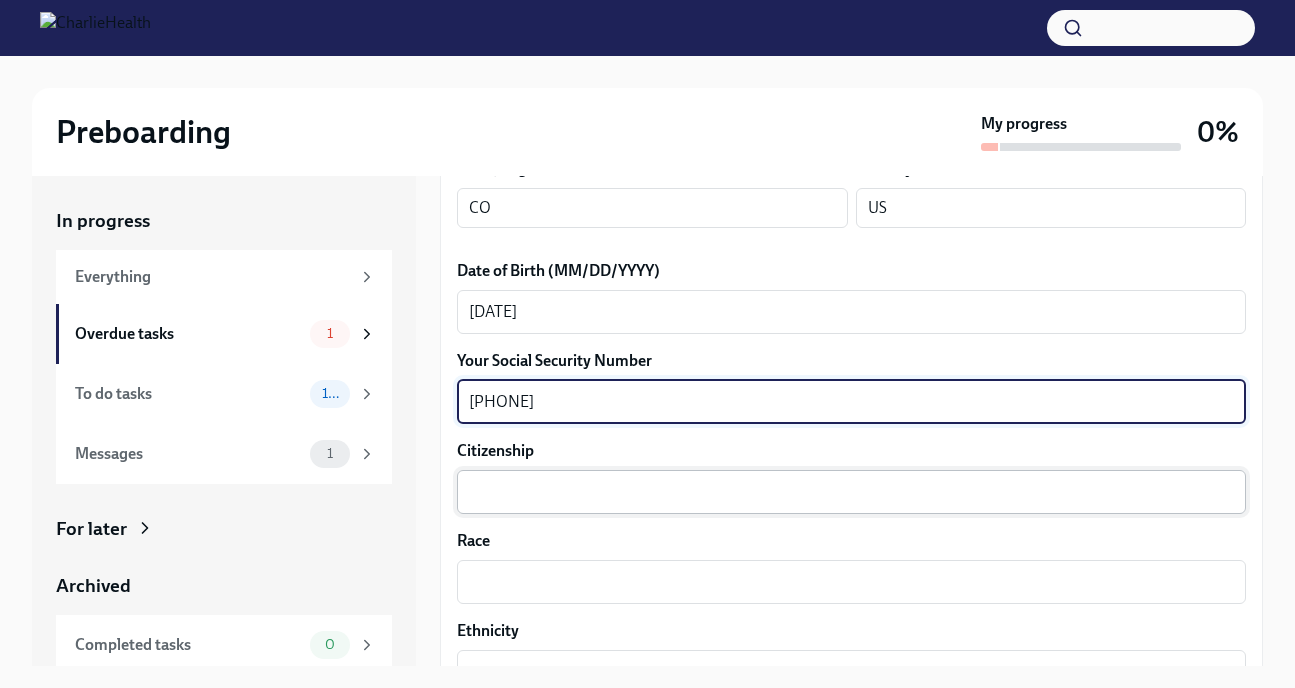 type on "[PHONE]" 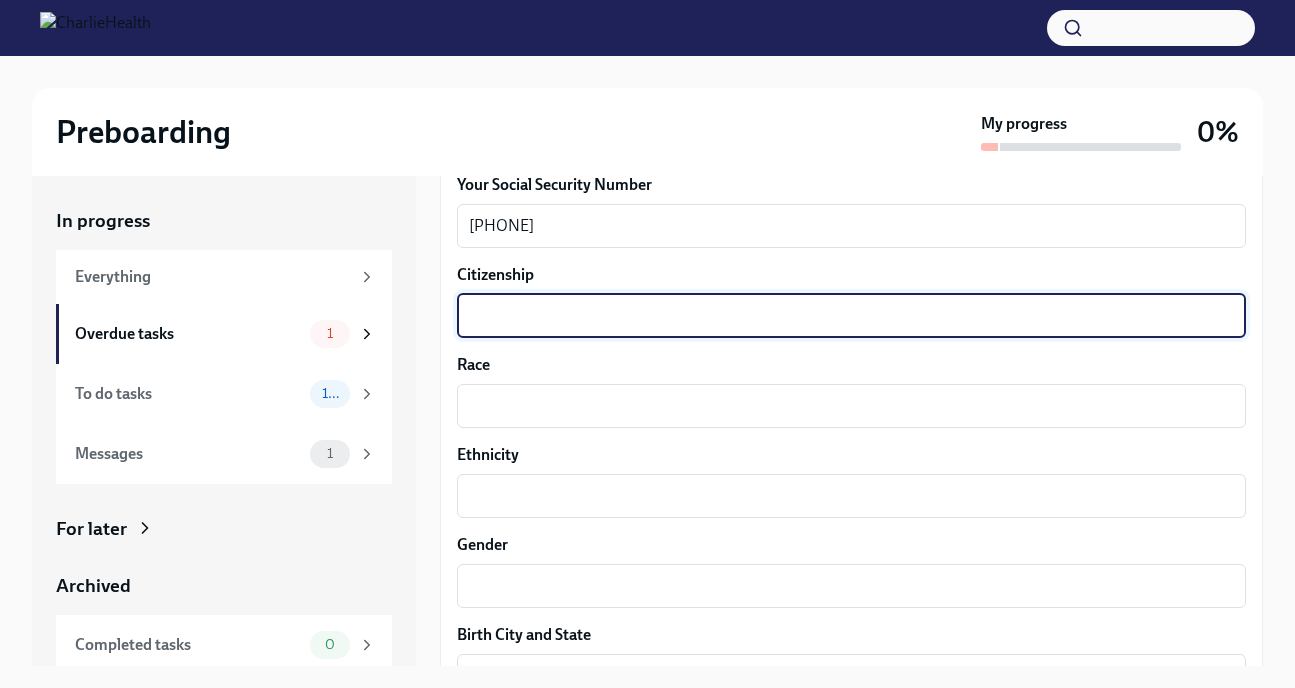 scroll, scrollTop: 1043, scrollLeft: 0, axis: vertical 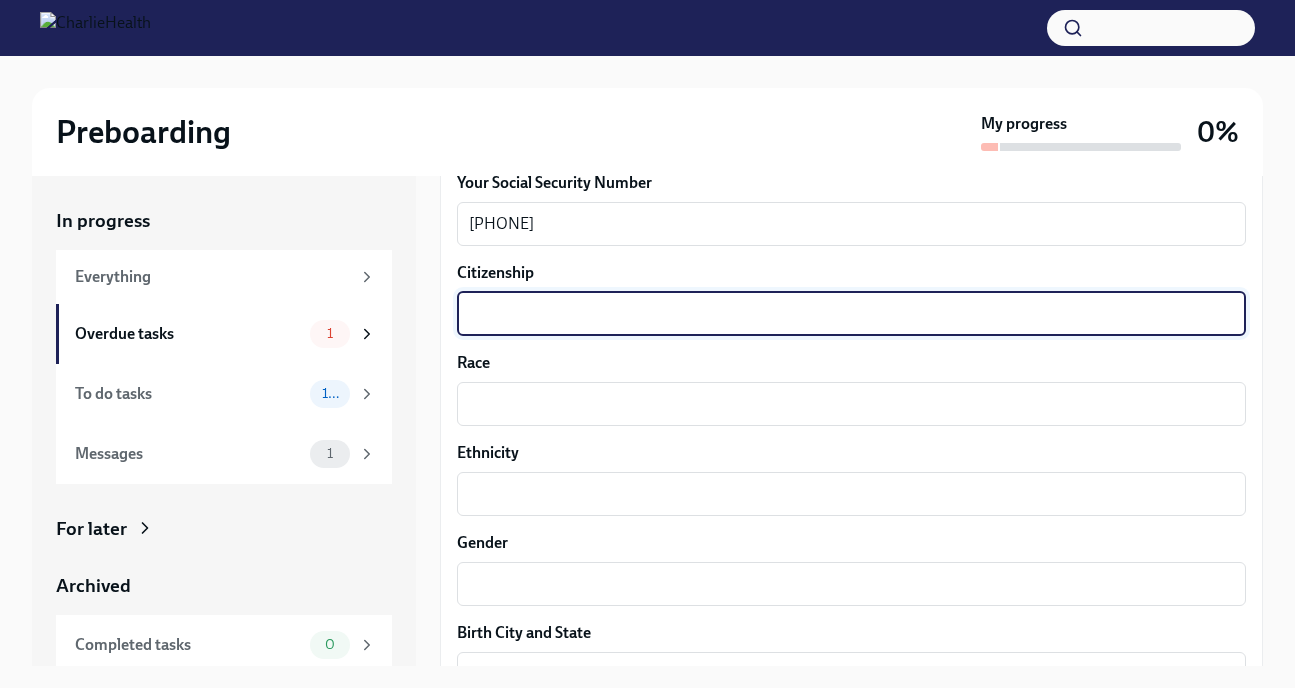 click on "Citizenship" at bounding box center (851, 314) 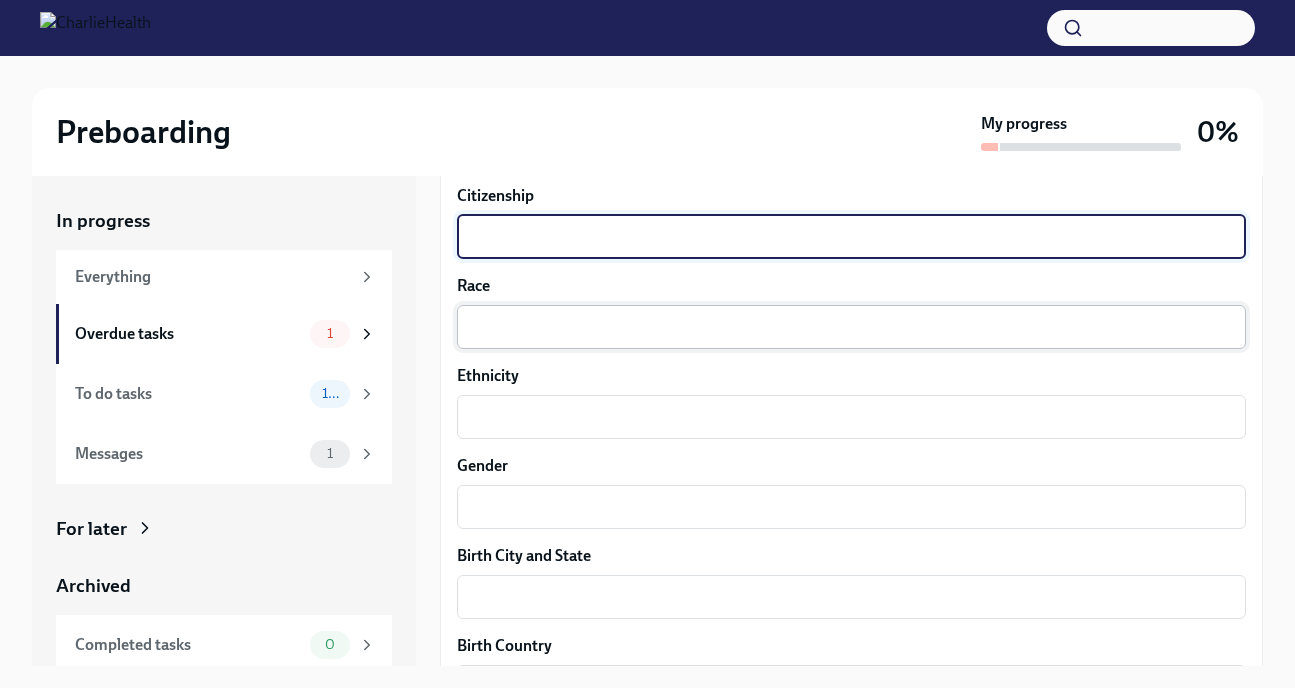 click on "x ​" at bounding box center [851, 327] 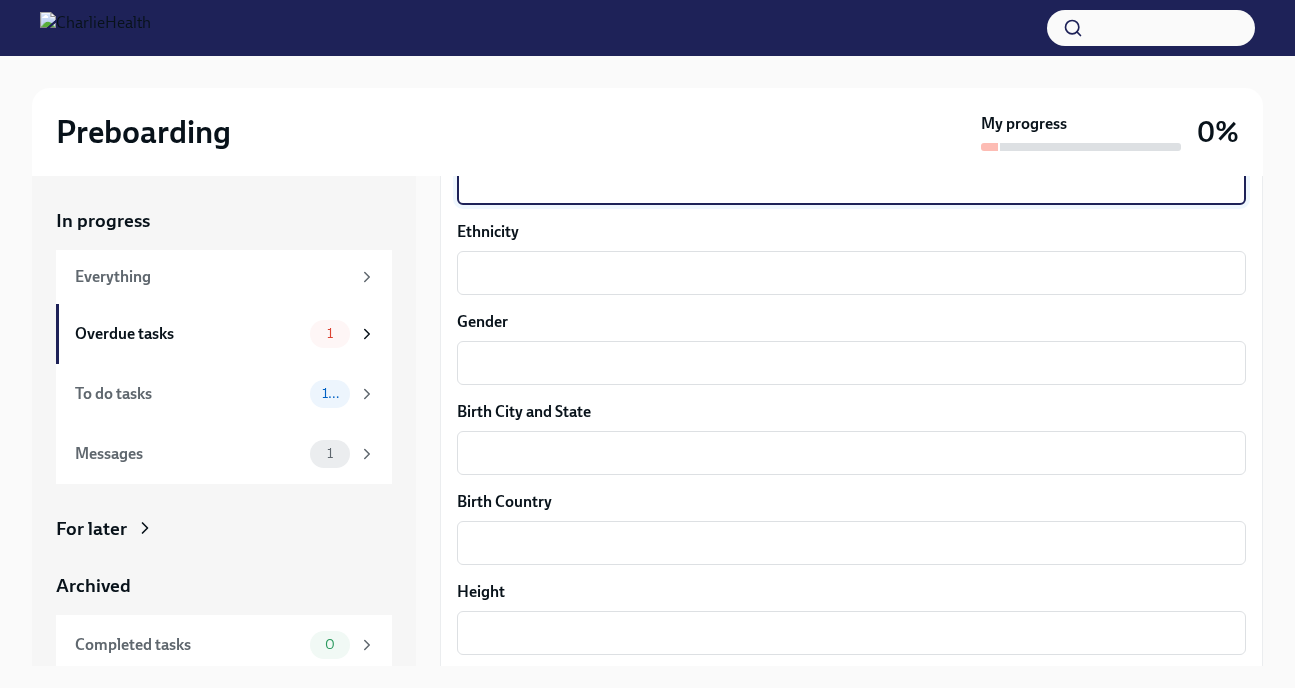 scroll, scrollTop: 1265, scrollLeft: 0, axis: vertical 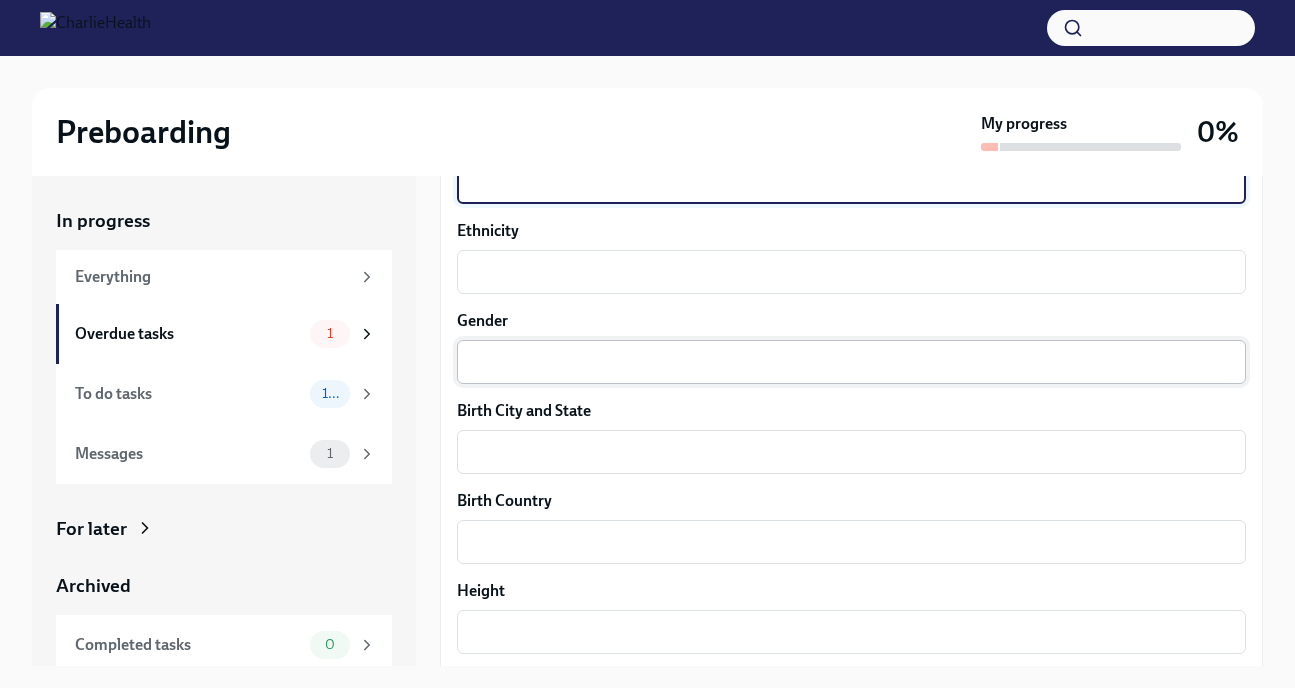 click on "Gender" at bounding box center (851, 362) 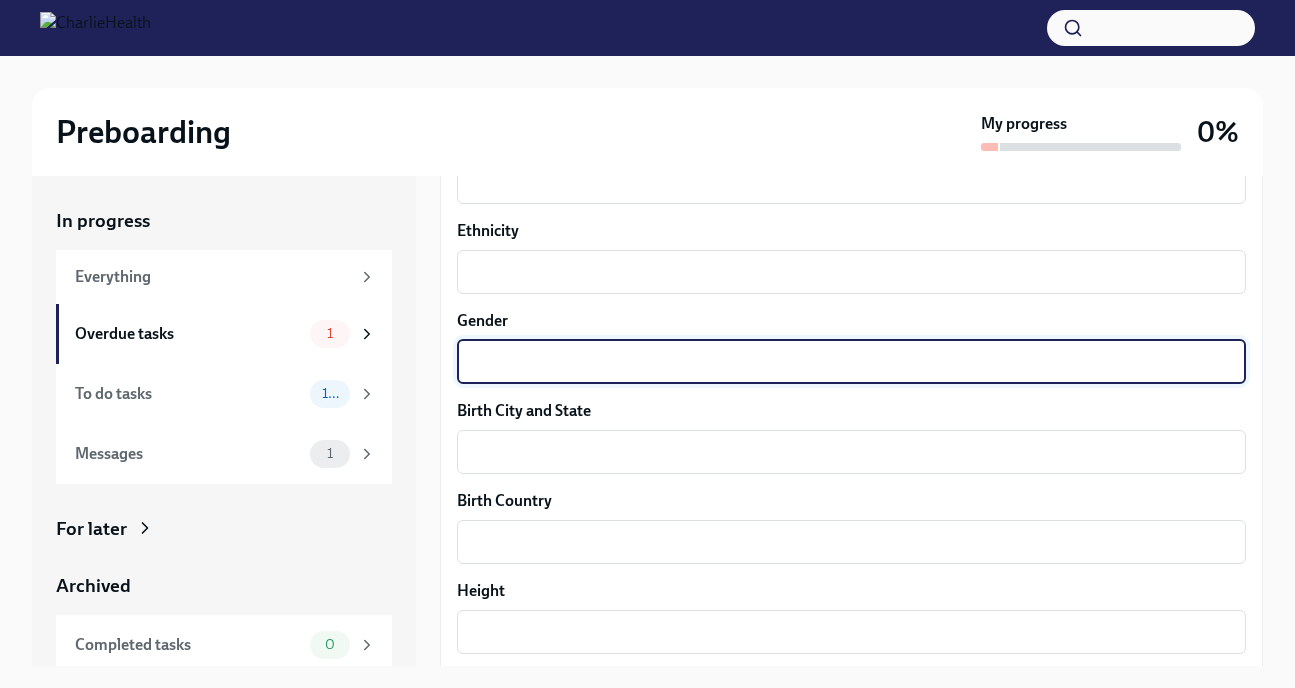 click on "Gender" at bounding box center [851, 362] 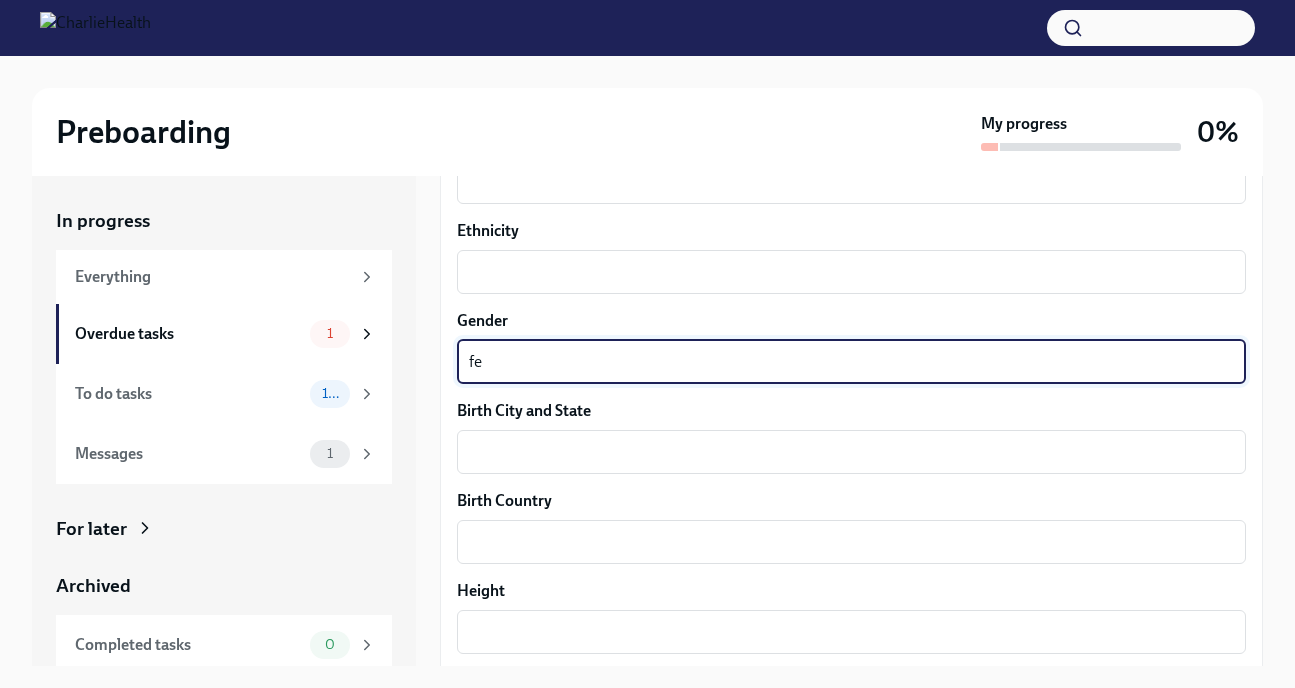type on "f" 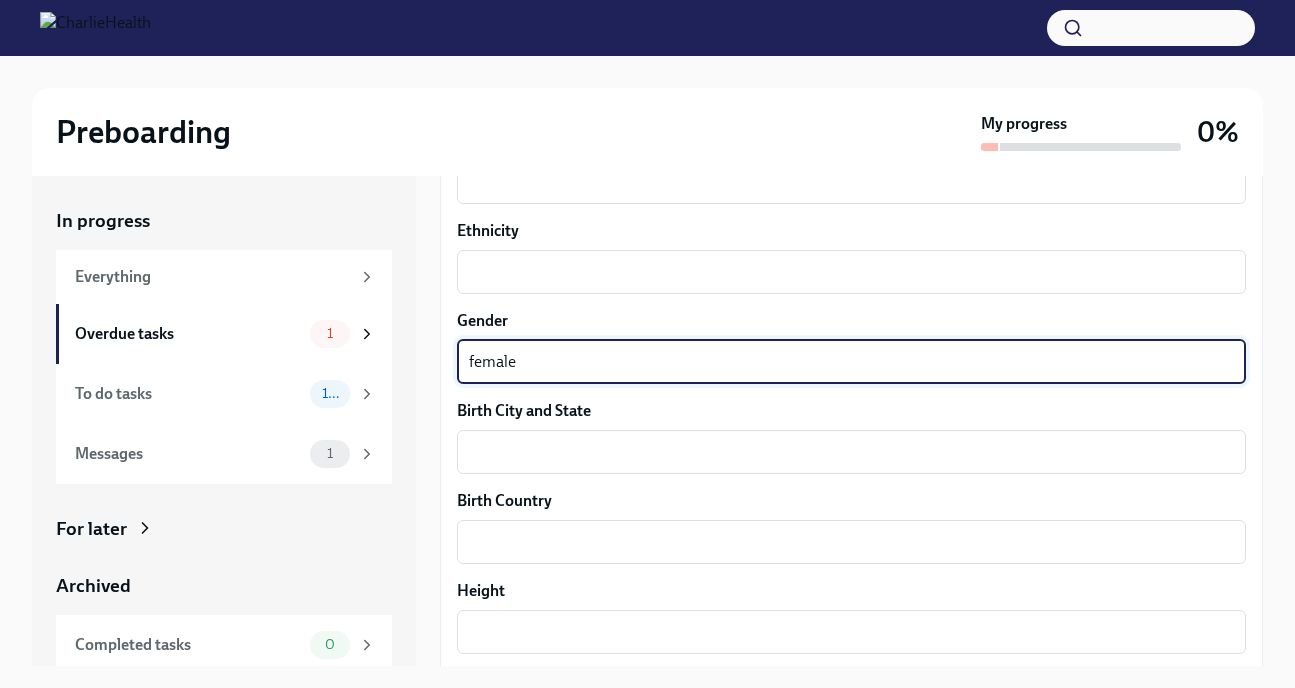 scroll, scrollTop: 34, scrollLeft: 0, axis: vertical 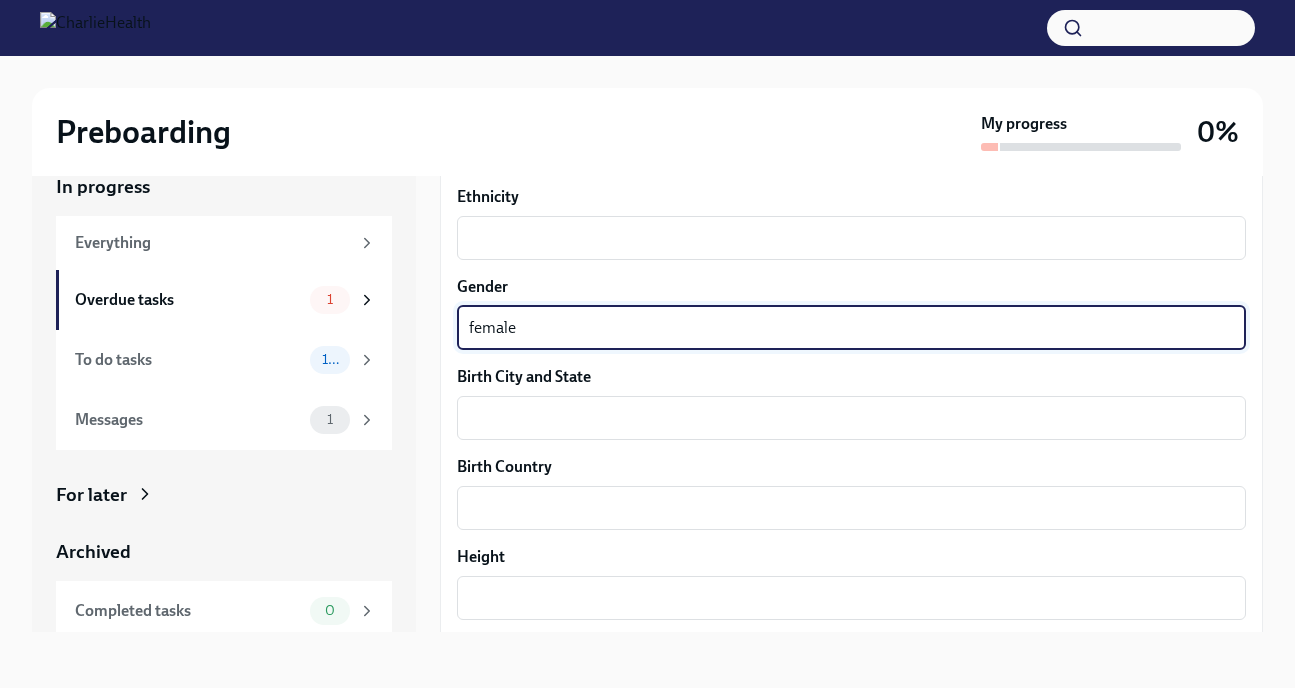 click on "female" at bounding box center (851, 328) 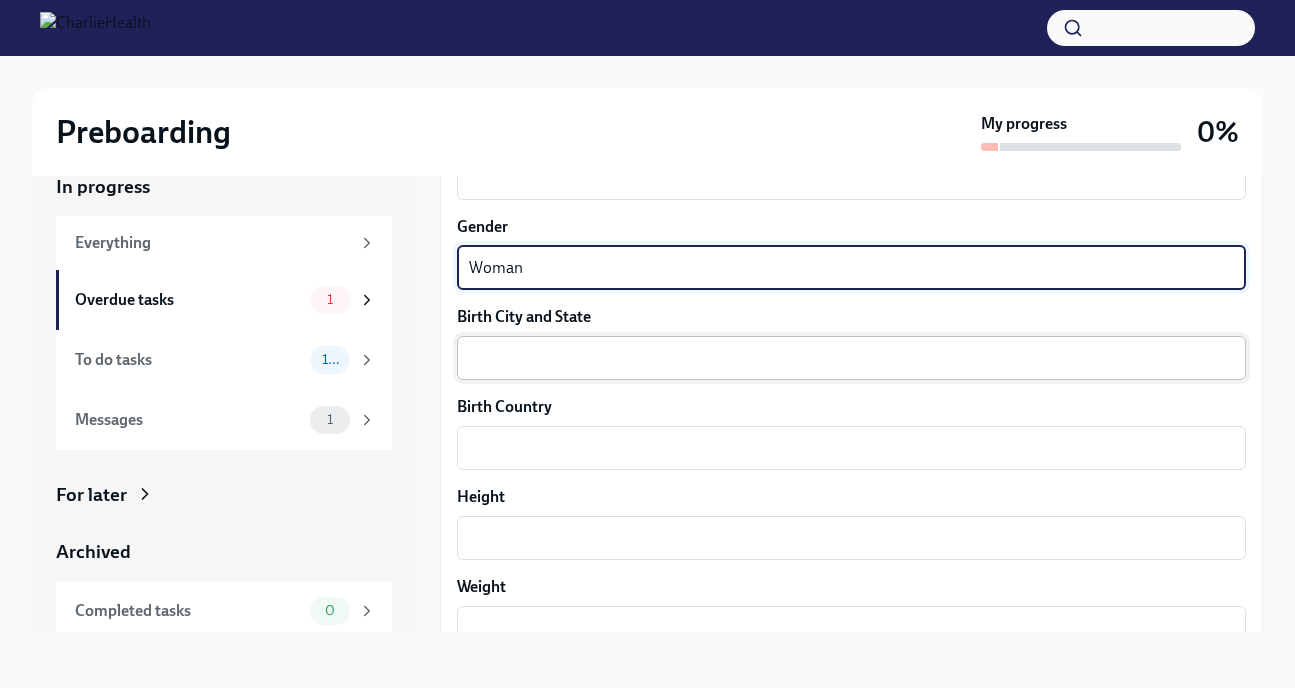 type on "Woman" 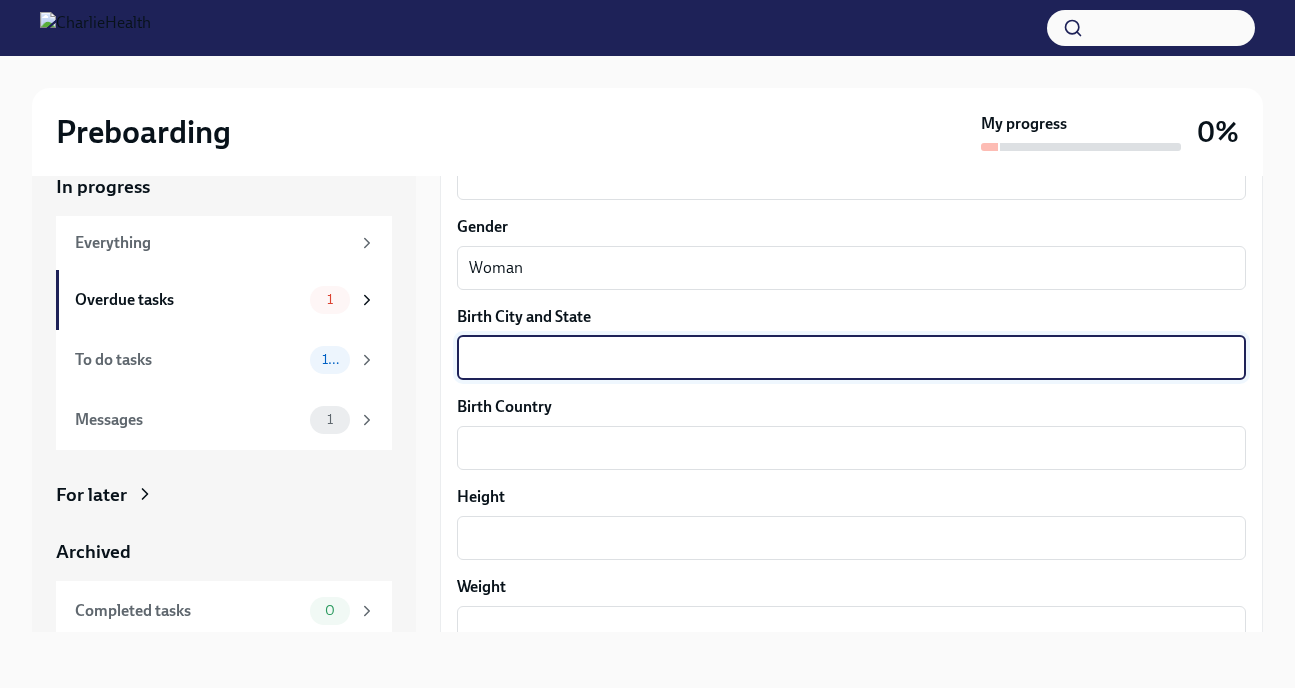 click on "Birth City and State" at bounding box center (851, 358) 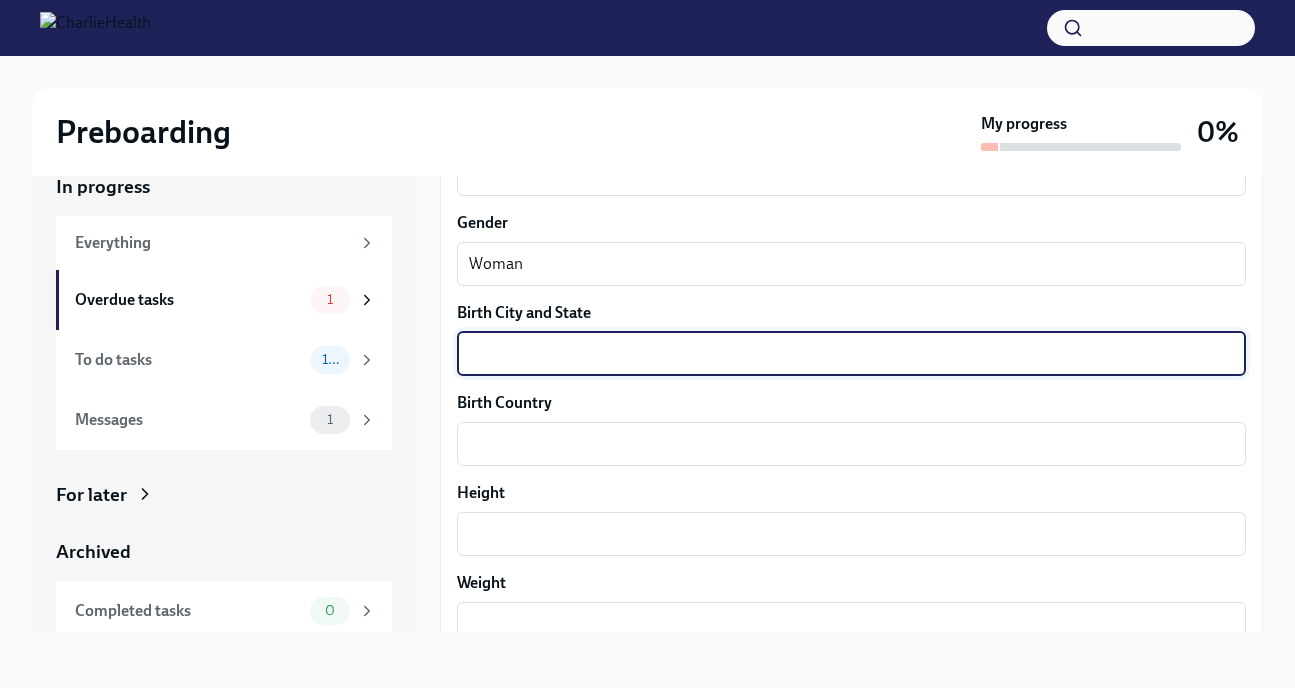 scroll, scrollTop: 1330, scrollLeft: 0, axis: vertical 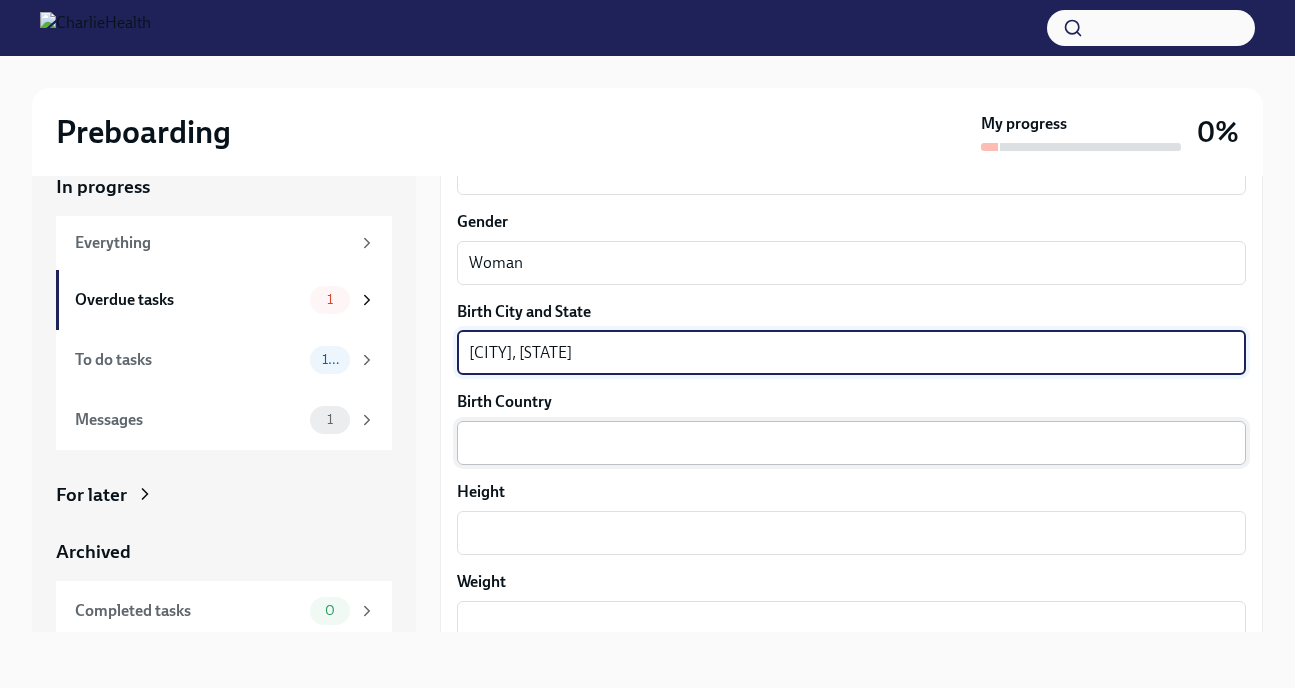 type on "[CITY], [STATE]" 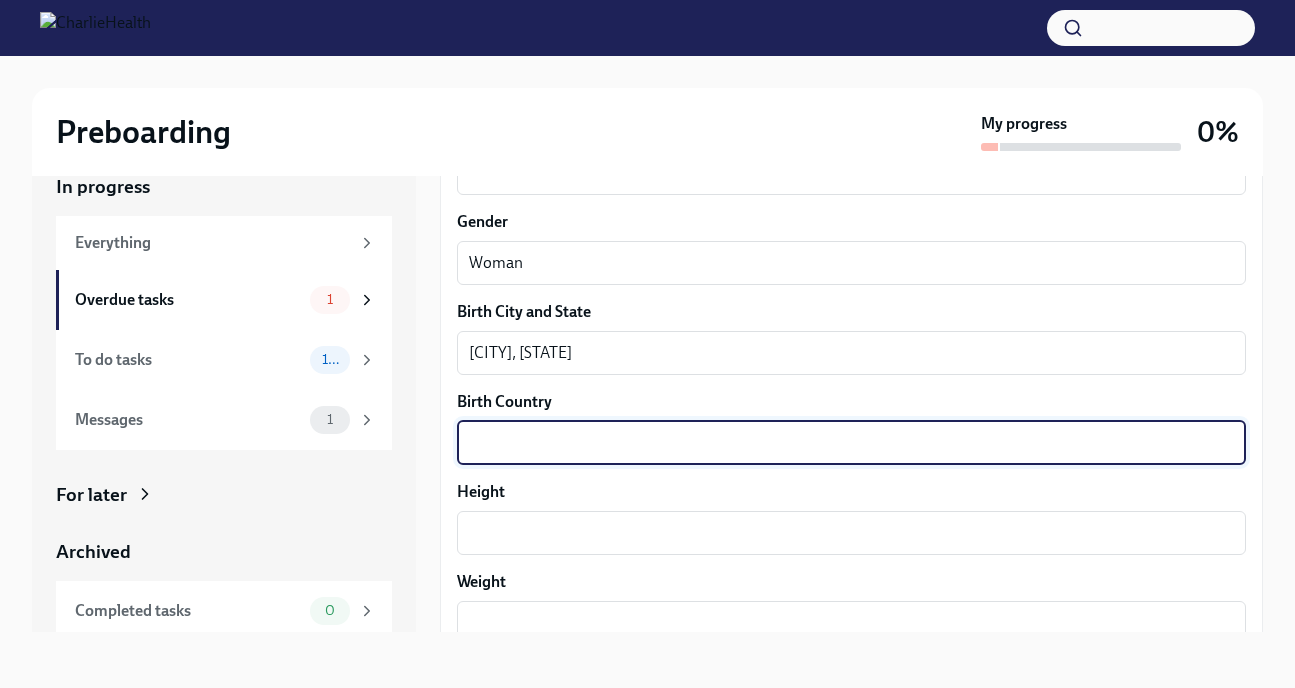 scroll, scrollTop: 1420, scrollLeft: 0, axis: vertical 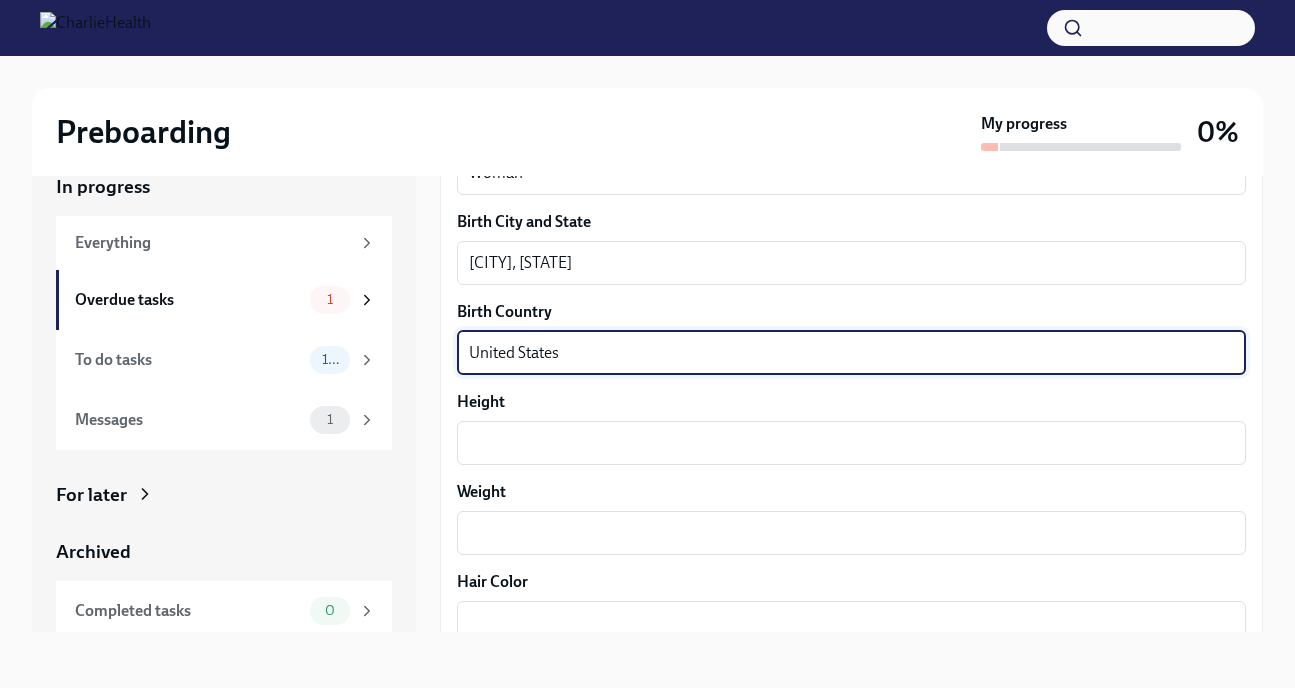 type on "United States" 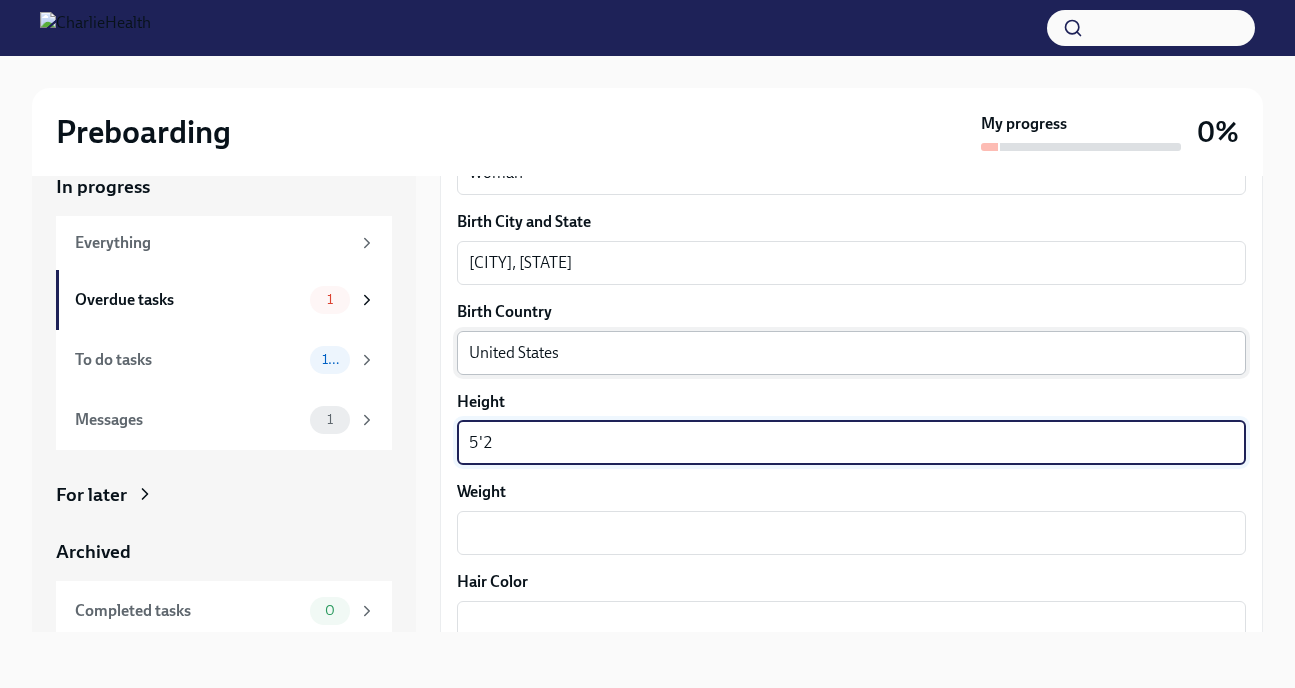 scroll, scrollTop: 1500, scrollLeft: 0, axis: vertical 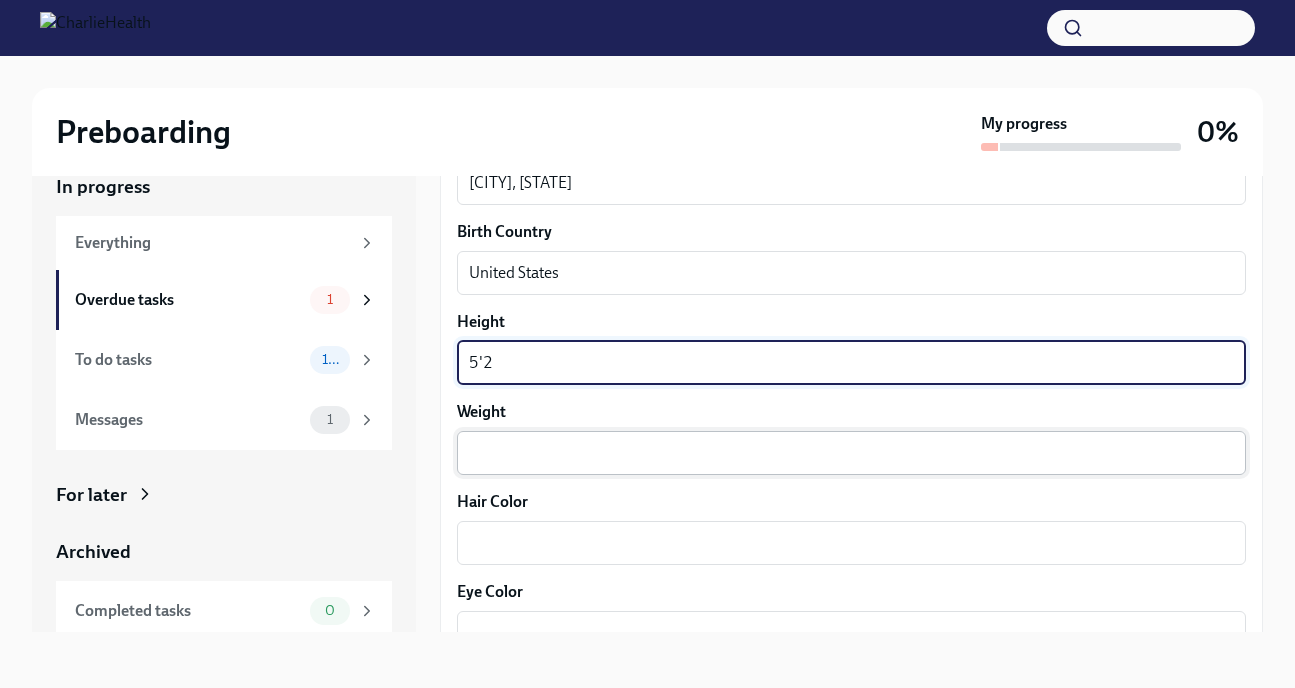 type on "5'2" 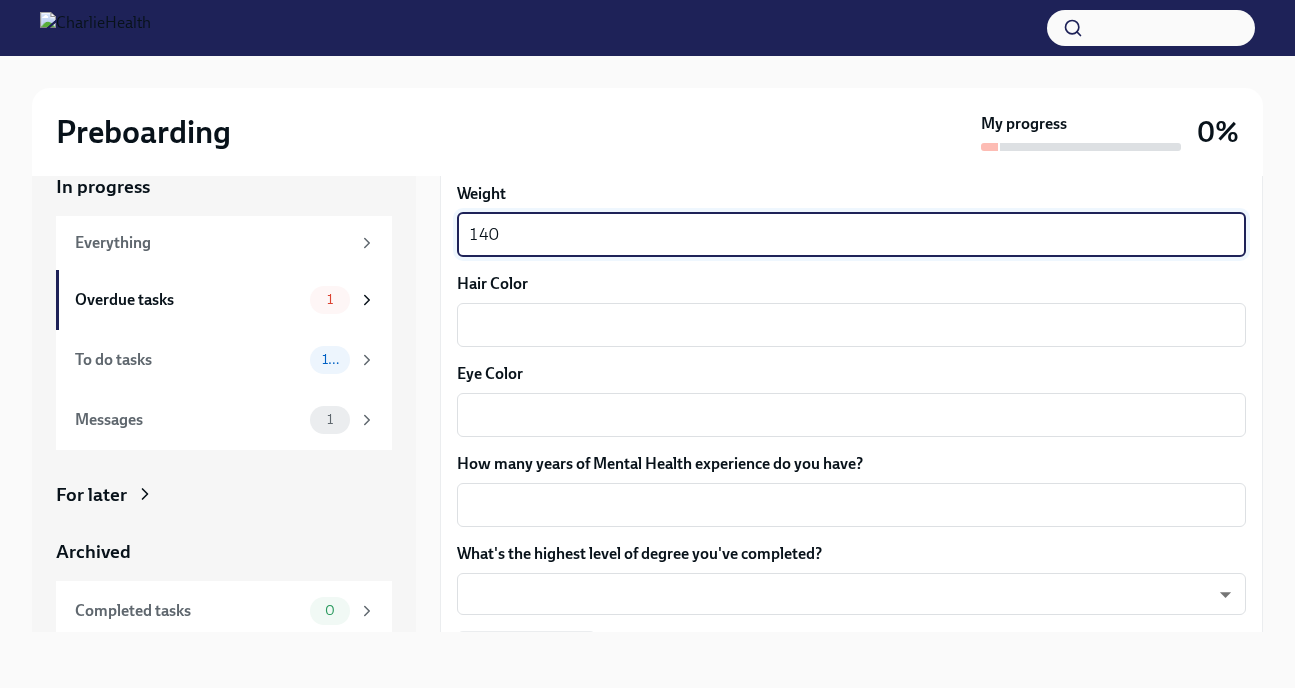 scroll, scrollTop: 1720, scrollLeft: 0, axis: vertical 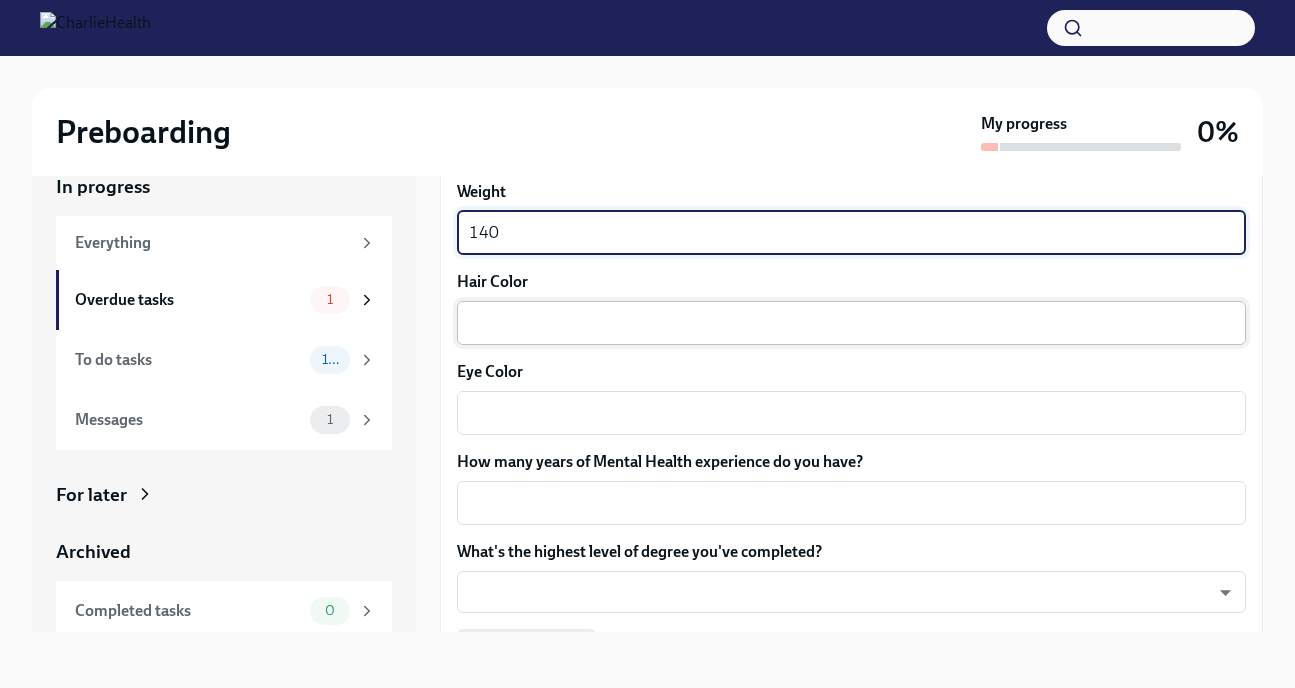 type on "140" 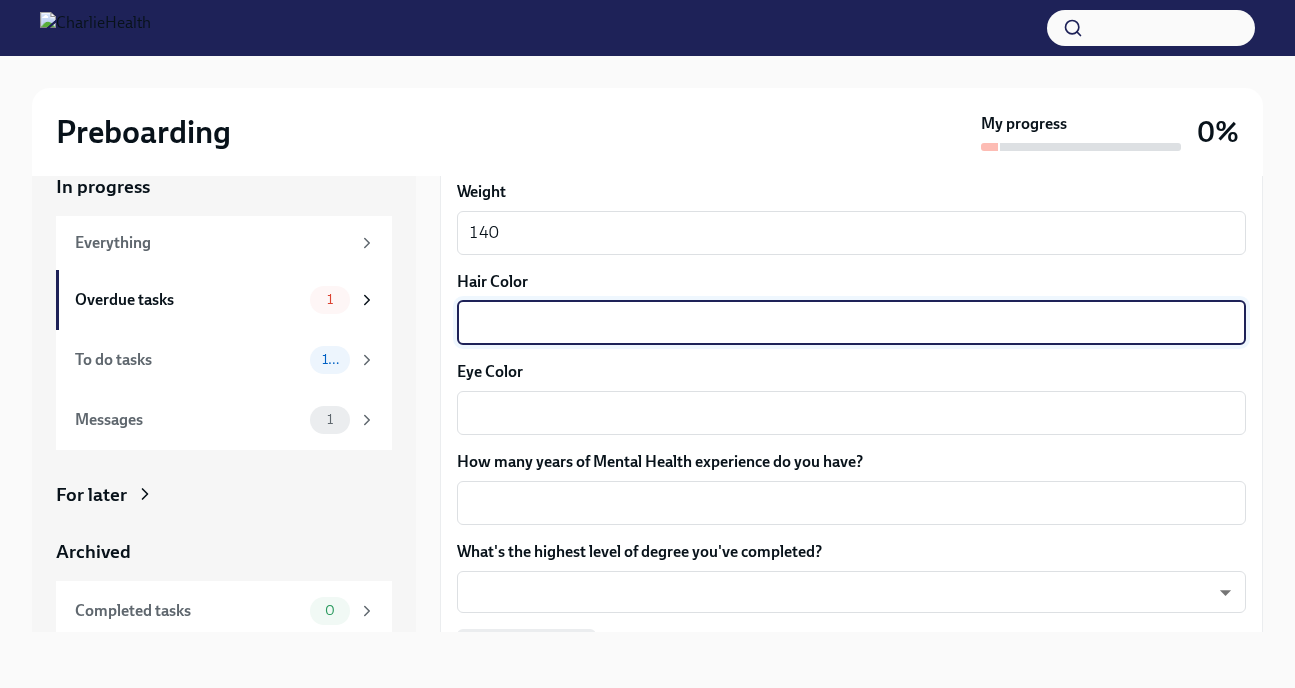 click on "Hair Color" at bounding box center [851, 323] 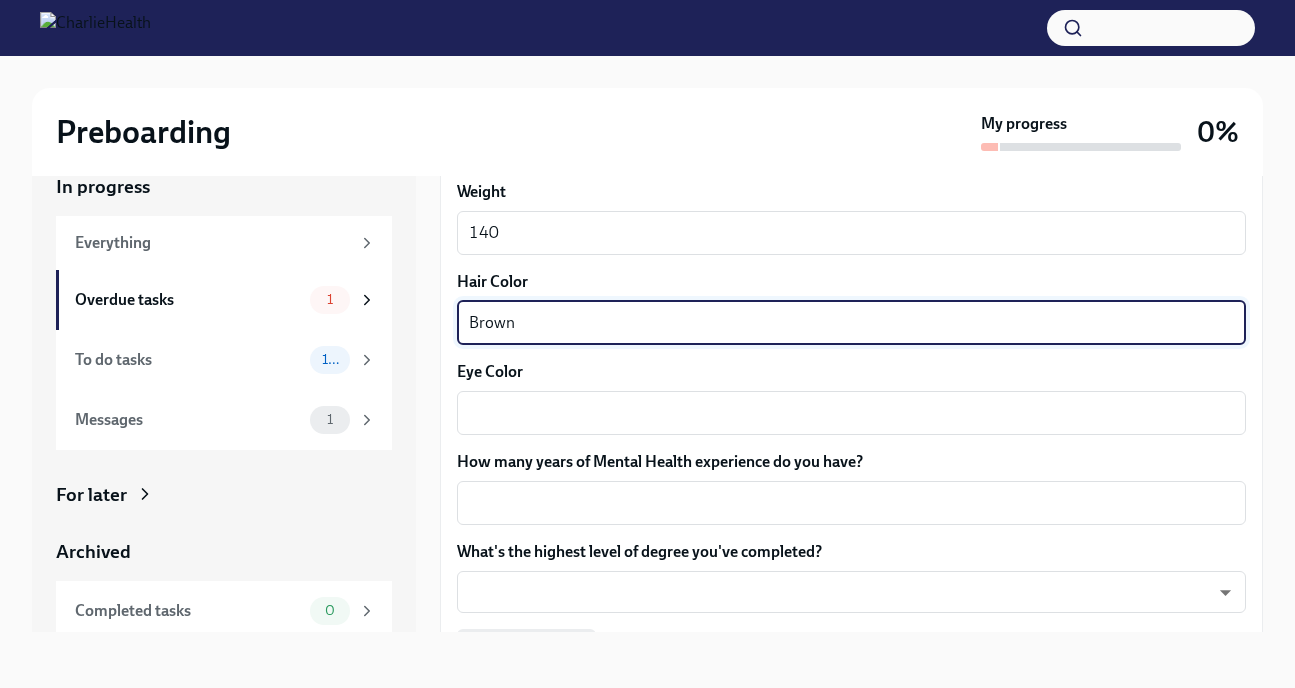 type on "Brown" 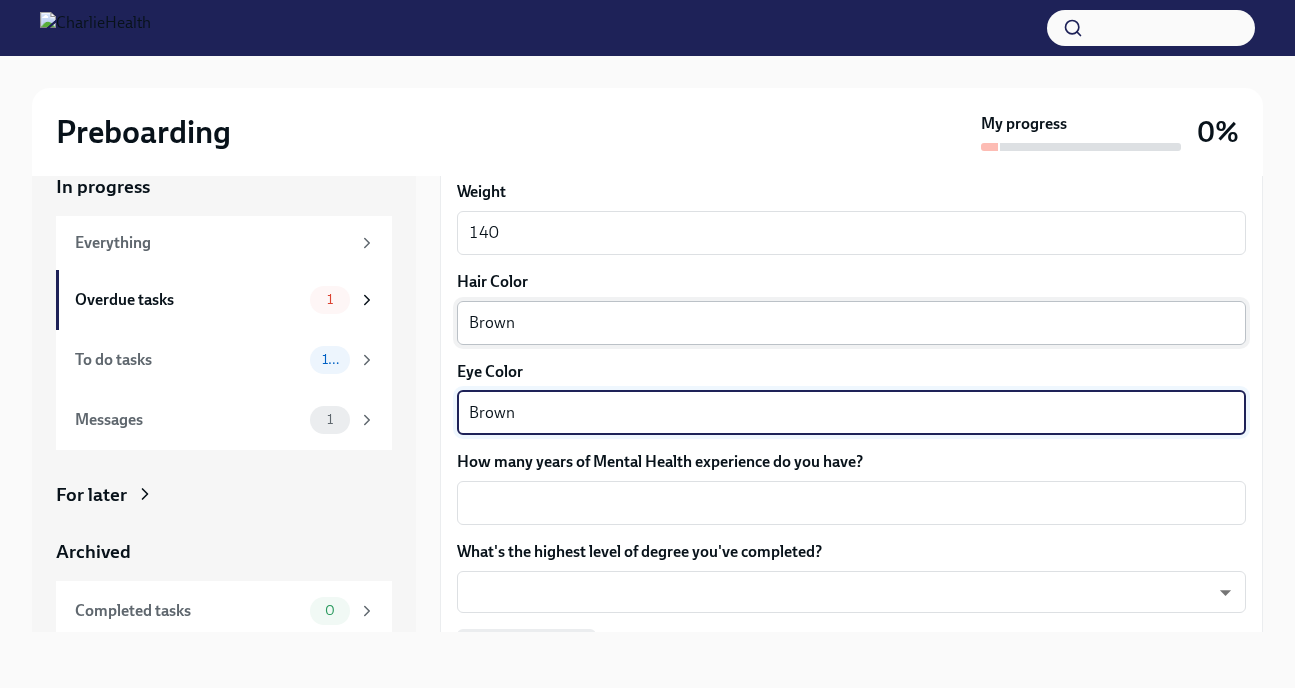 type on "Brown" 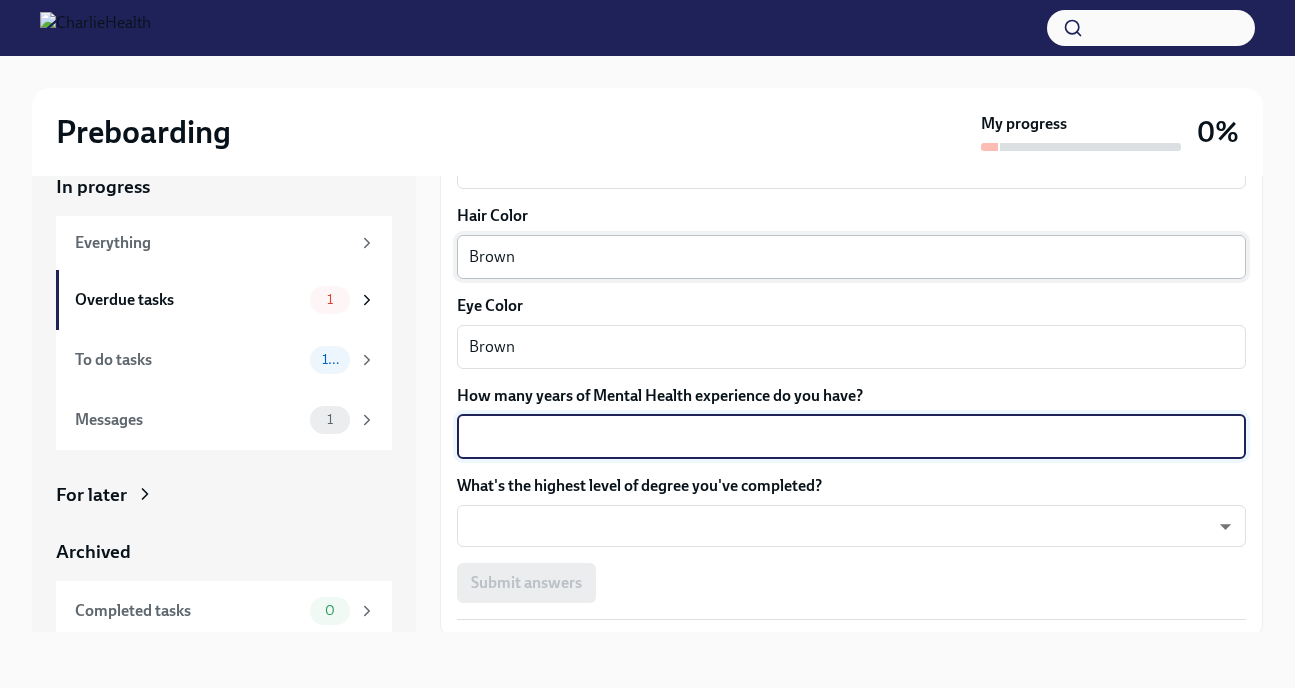 scroll, scrollTop: 1788, scrollLeft: 0, axis: vertical 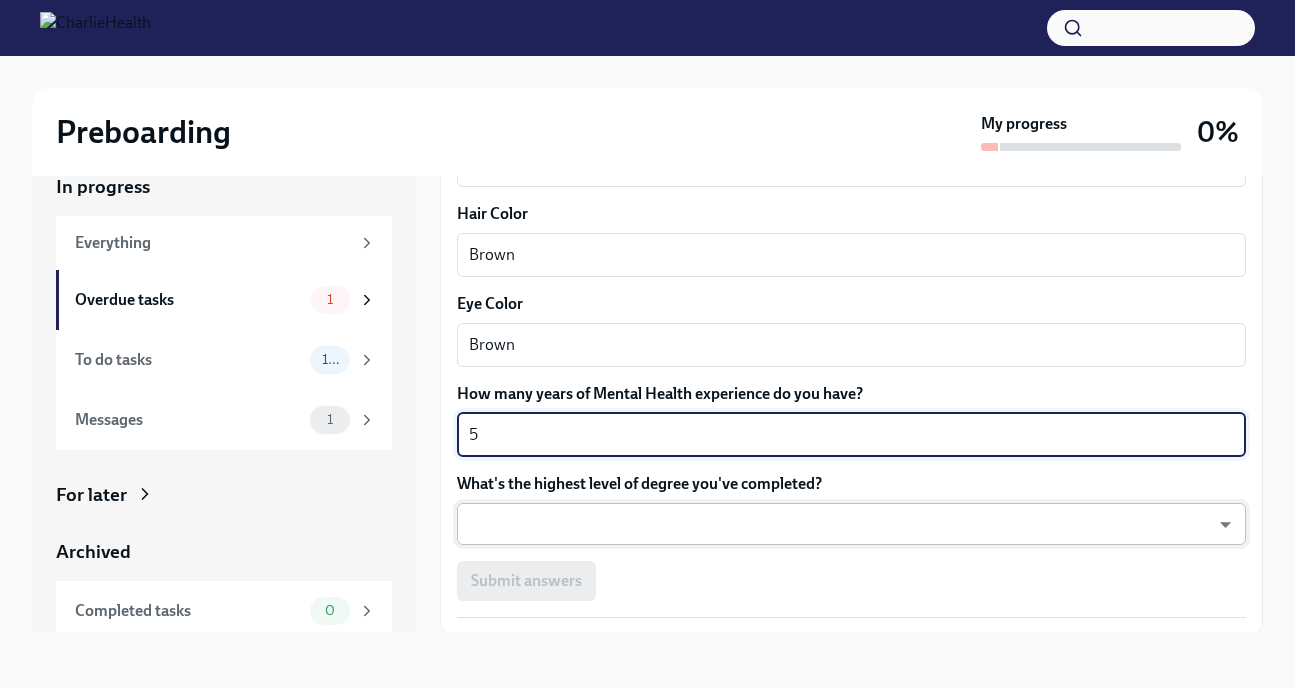 type on "5" 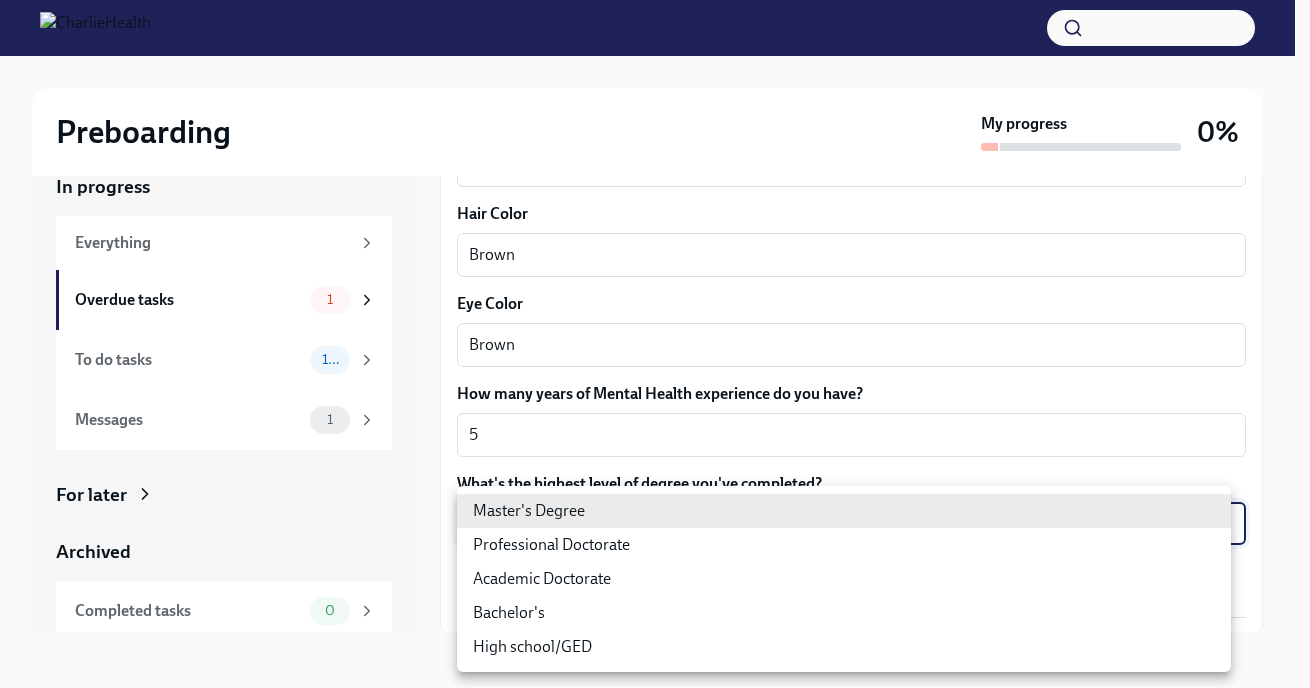 click on "Overdue Due  a day ago We need some info from you to start setting you up in payroll and other systems.  Please fill out this form ASAP  Please note each field needs to be completed in order for you to submit.
Note : Please fill out this form as accurately as possible. Several states require specific demographic information that we have to input on your behalf. We understand that some of these questions feel personal to answer, and we appreciate your understanding that this is required for compliance clearance. About you Your preferred first name [FIRST] x ​ Your legal last name [LAST] x ​ Please provide any previous names/ aliases-put None if N/A none x ​ Street Address 1 [NUMBER] [STREET] ​ Street Address 2 ​ Postal Code [POSTAL_CODE] ​ City [CITY] ​ State/Region [STATE] ​ Country US ​ [DATE] x ​ x ​ x" at bounding box center (655, 327) 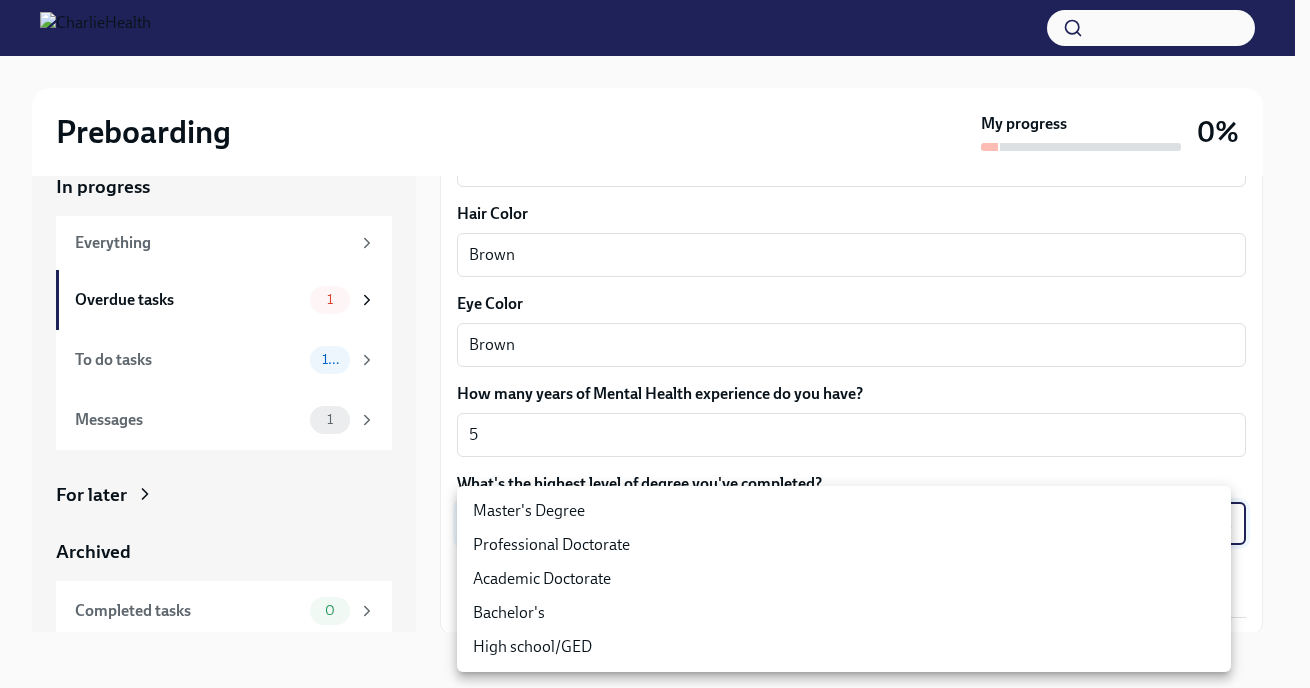 click on "Master's Degree" at bounding box center (844, 511) 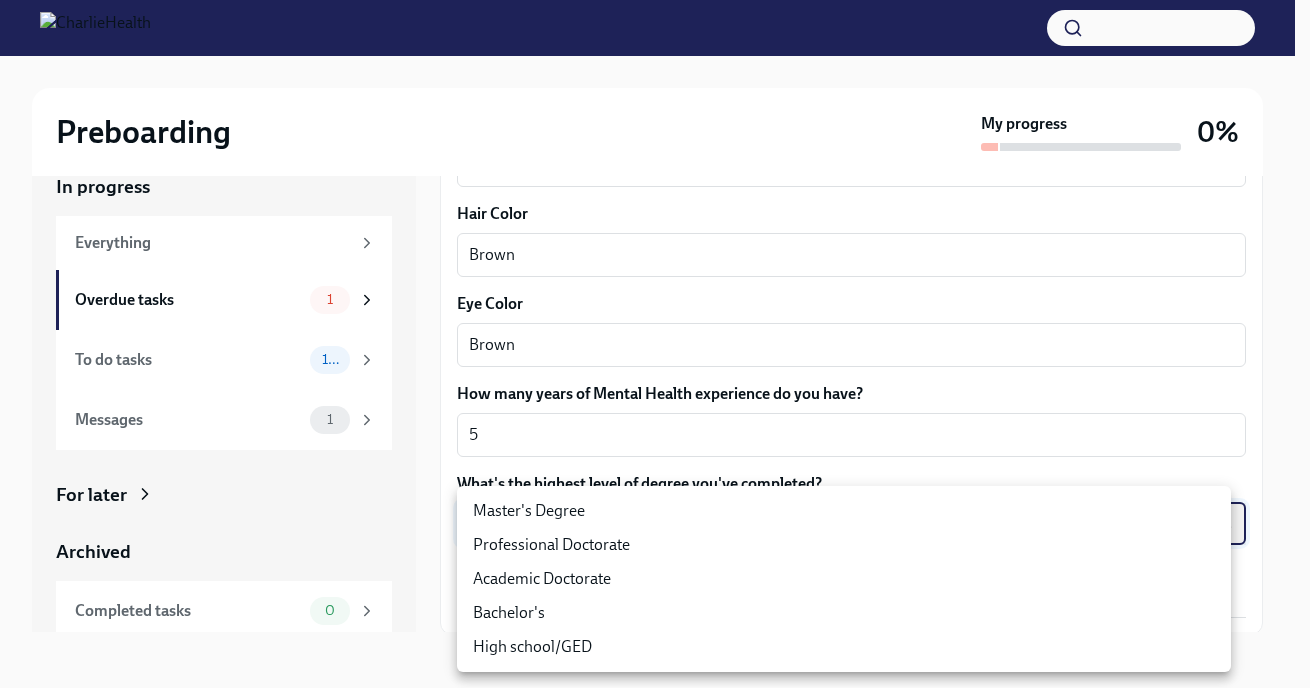 type on "2vBr-ghkD" 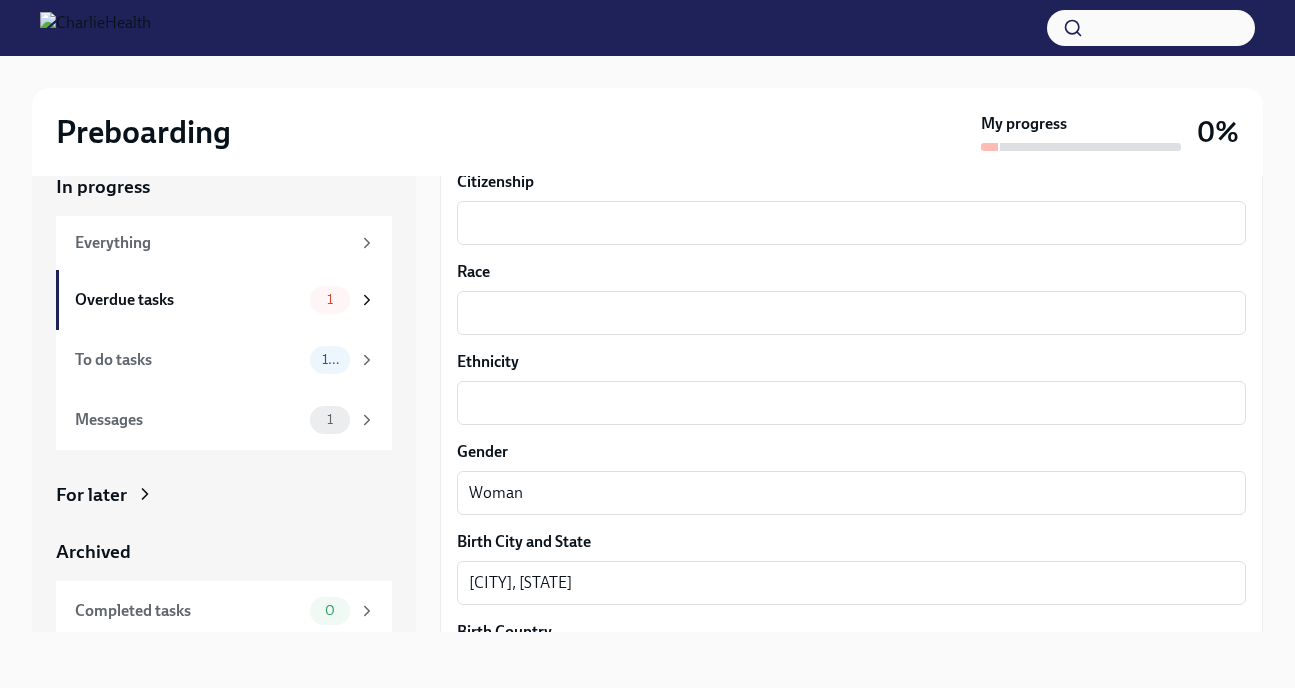 scroll, scrollTop: 1090, scrollLeft: 0, axis: vertical 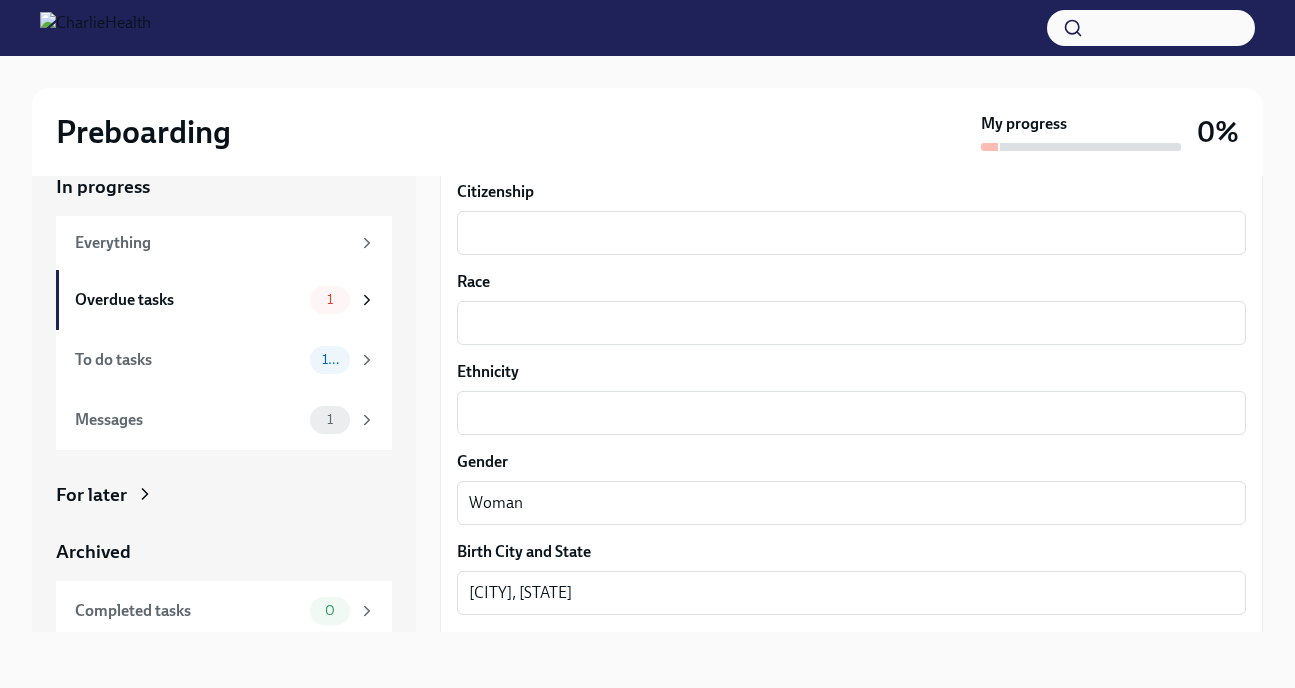 click on "Ethnicity x ​" at bounding box center (851, 398) 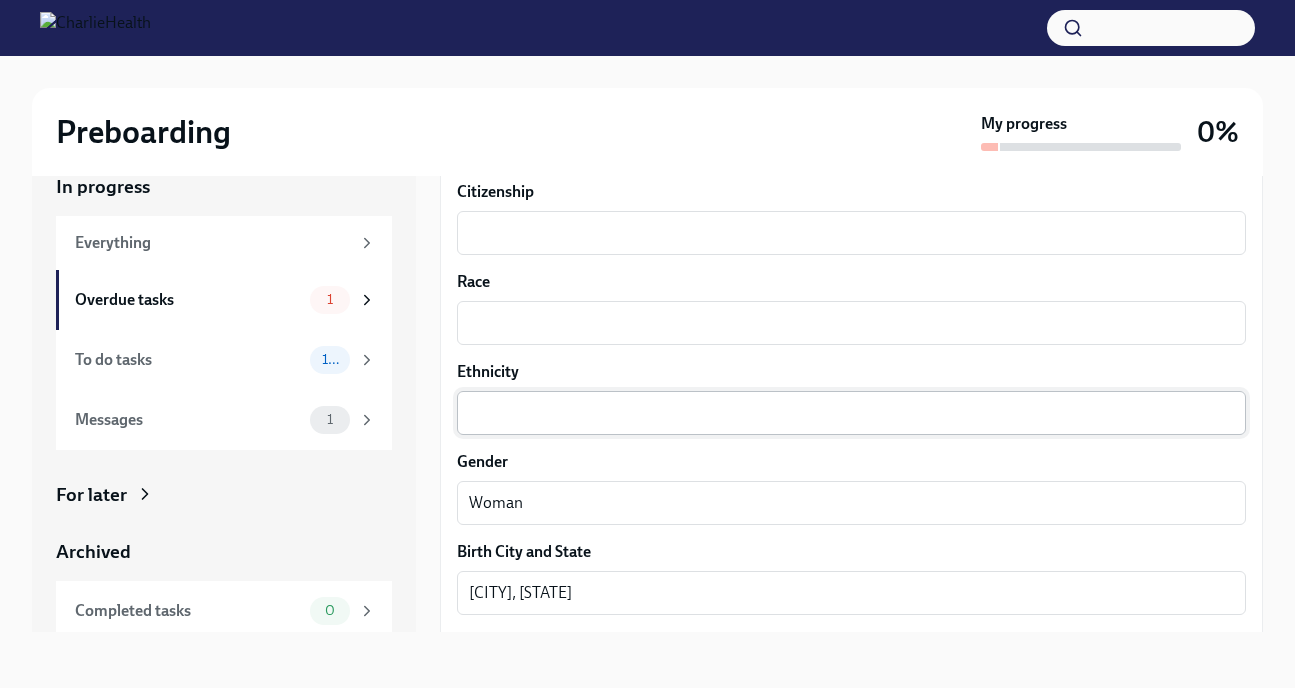 click on "x ​" at bounding box center [851, 413] 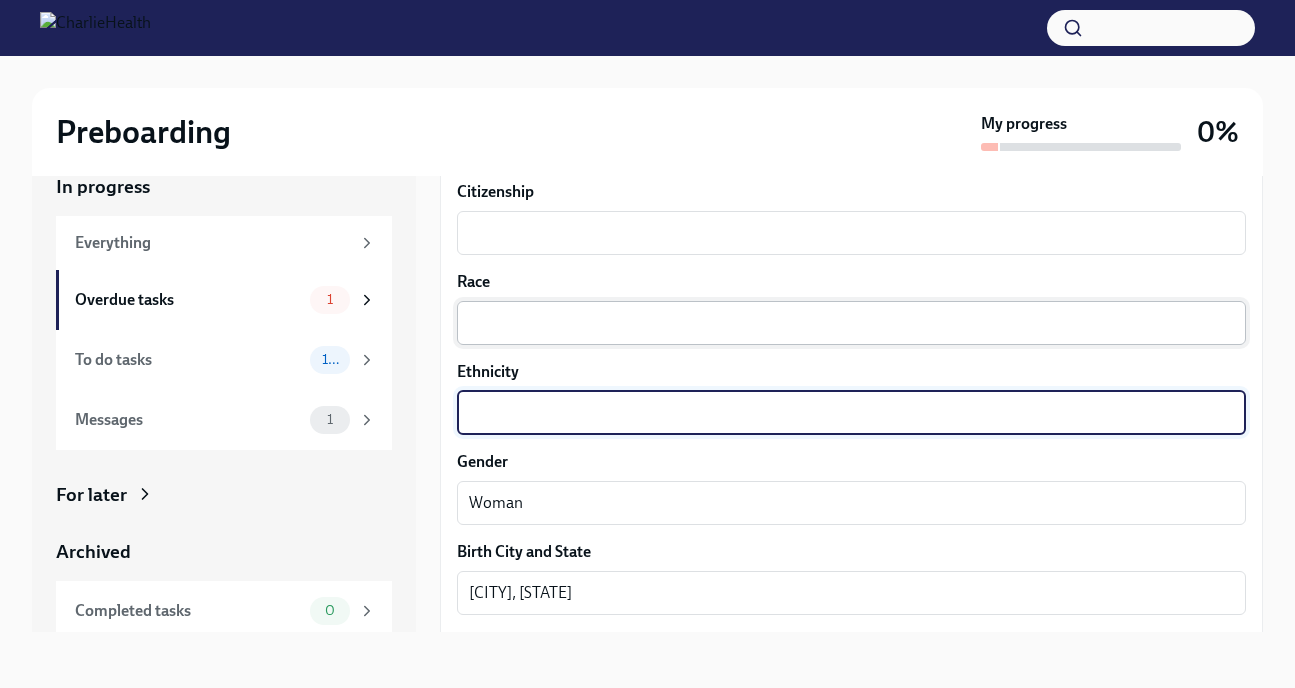 click on "Race" at bounding box center [851, 323] 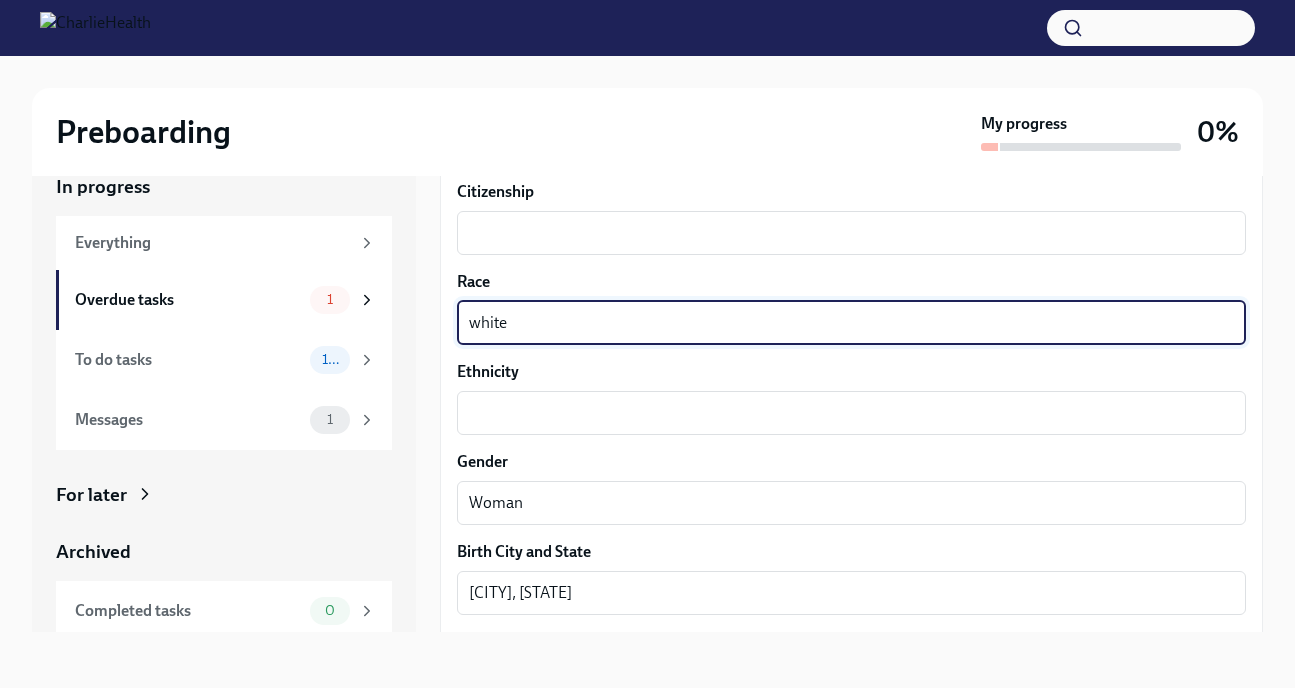 type on "white" 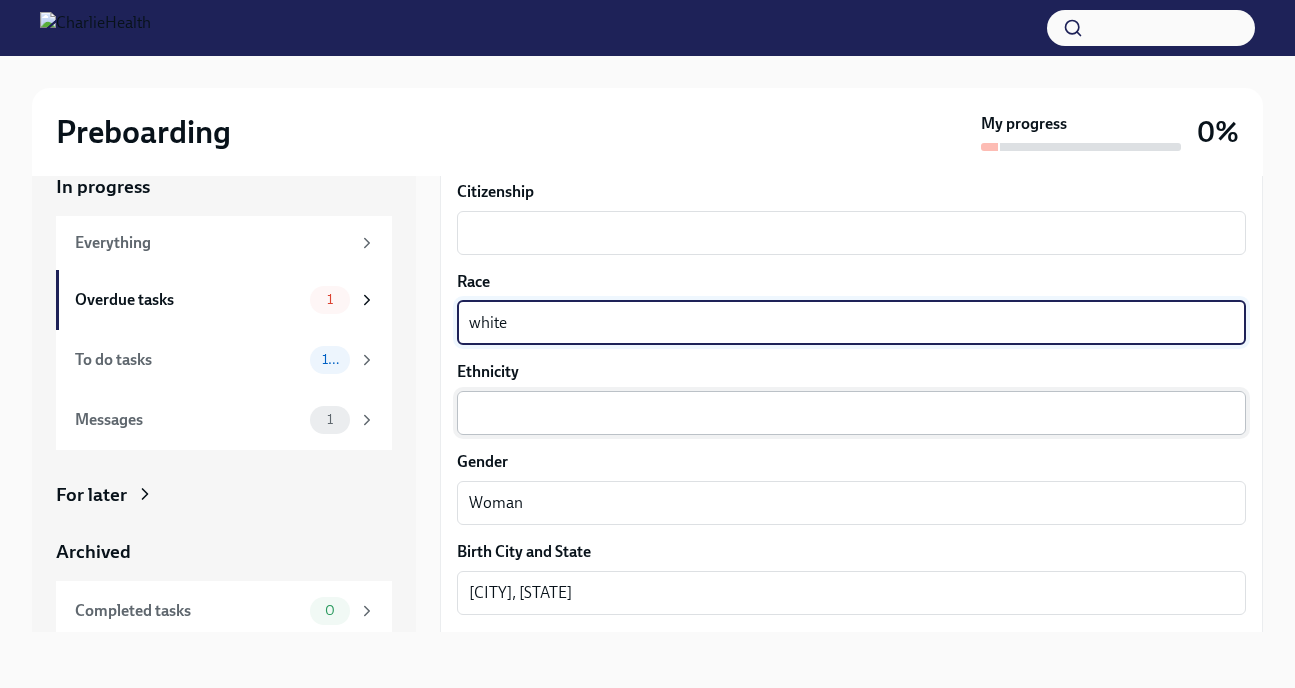 click on "Ethnicity" at bounding box center (851, 413) 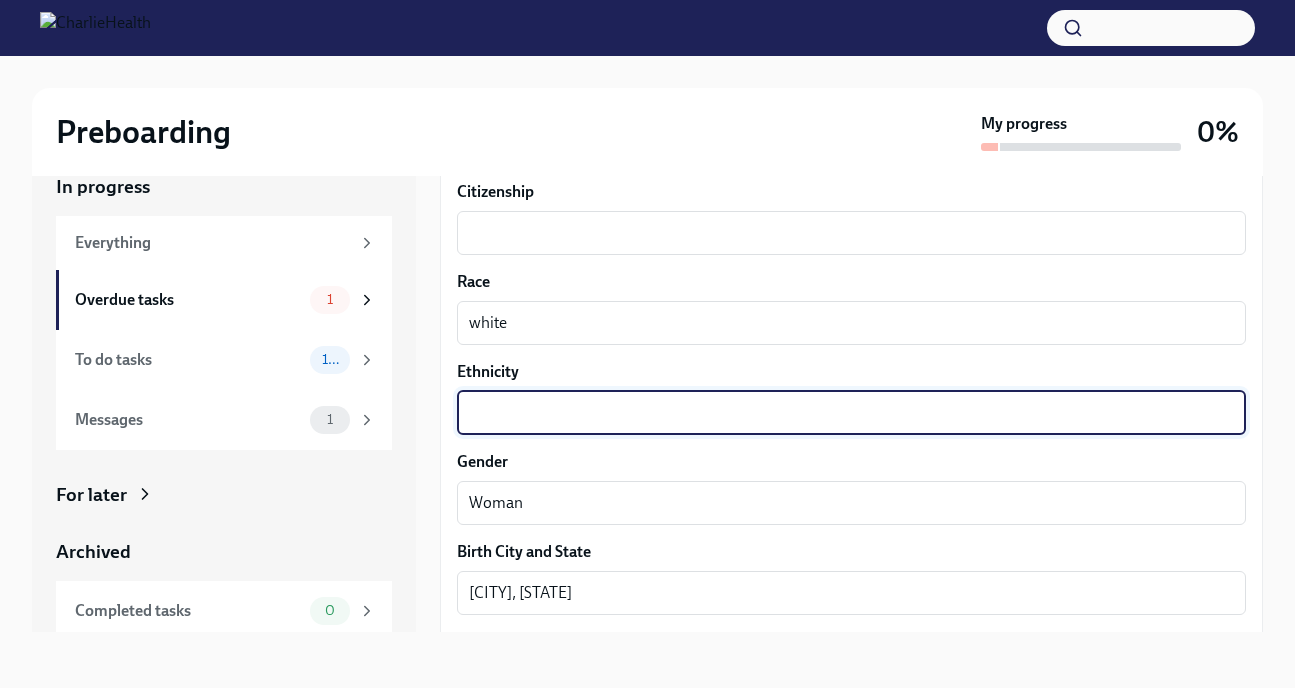 paste on "[LAST]" 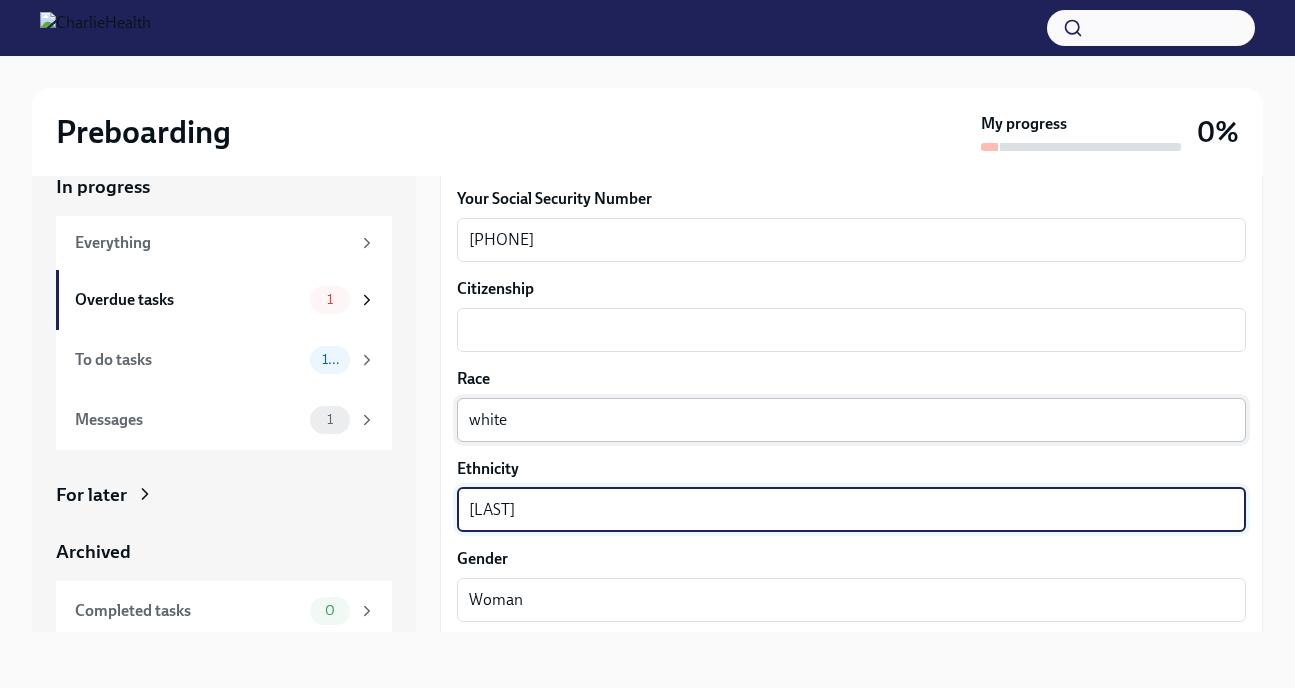 scroll, scrollTop: 985, scrollLeft: 0, axis: vertical 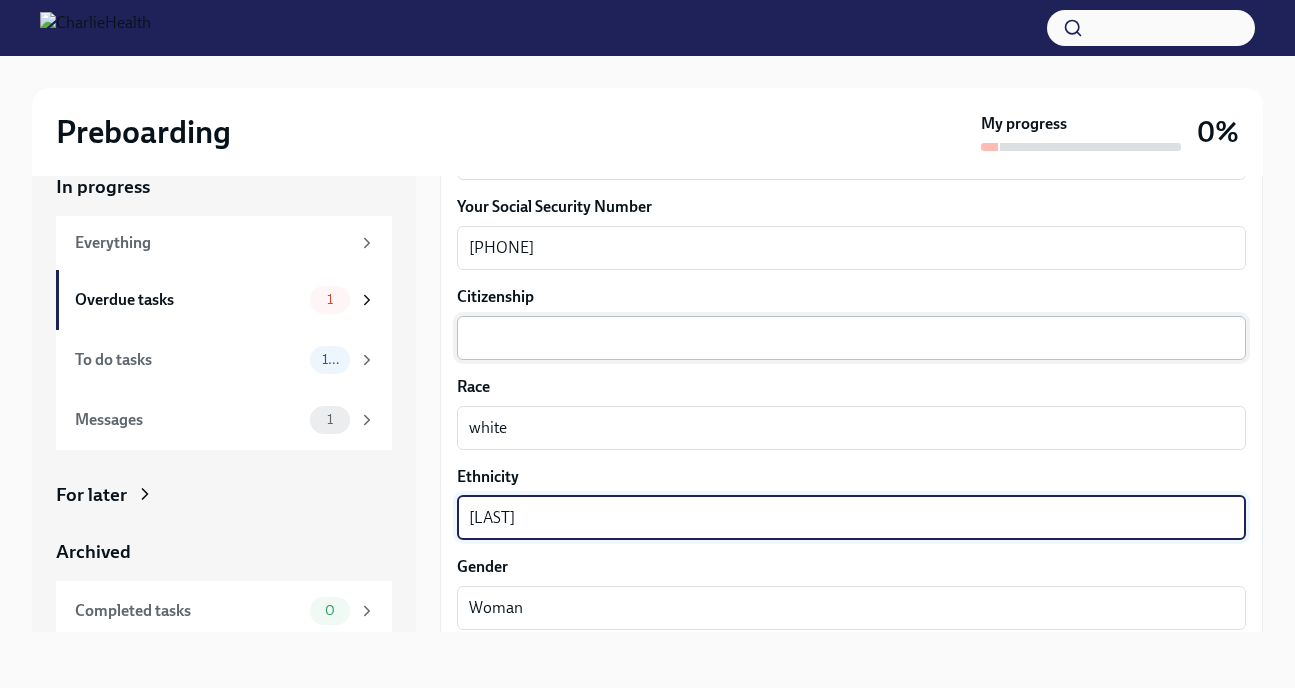 type on "[LAST]" 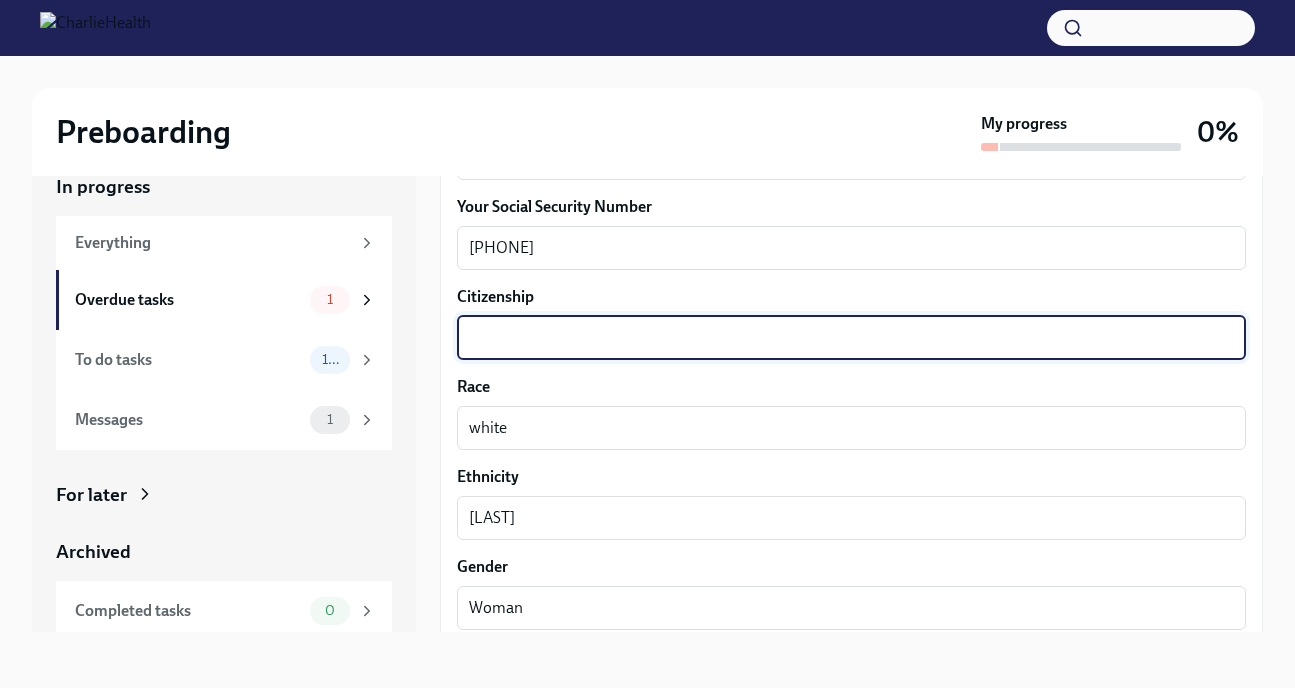 click on "Citizenship" at bounding box center [851, 338] 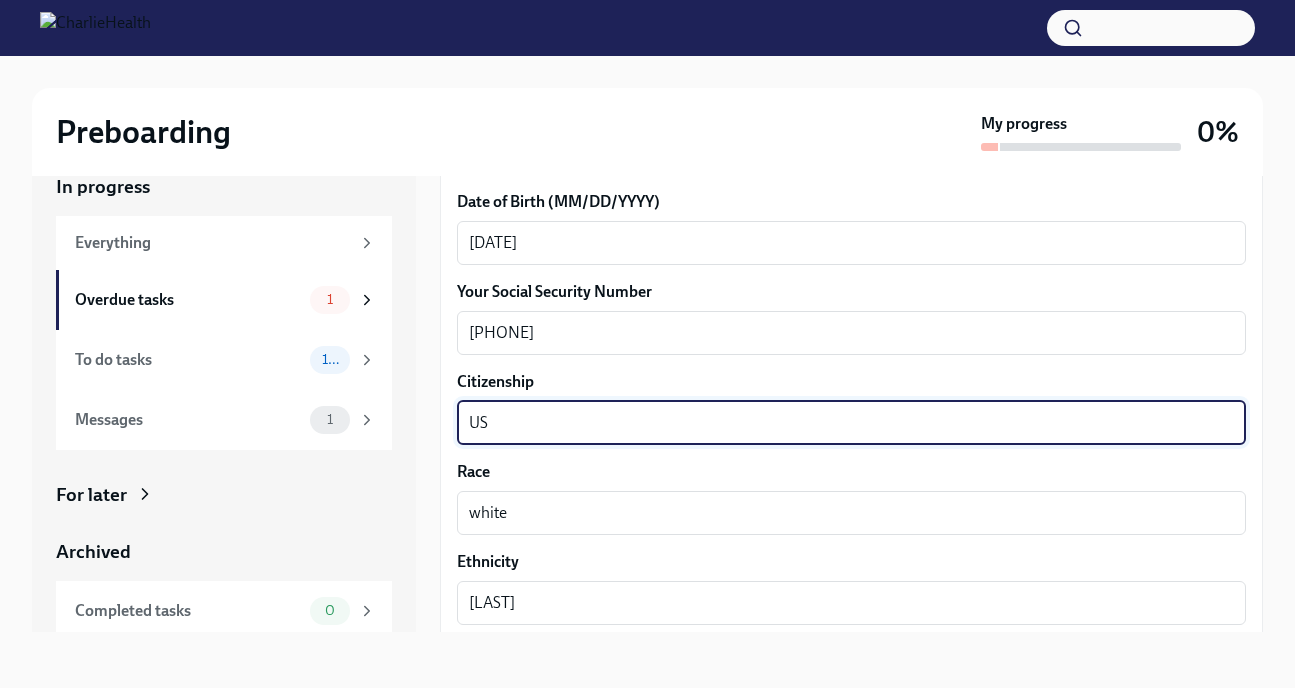 scroll, scrollTop: 1869, scrollLeft: 0, axis: vertical 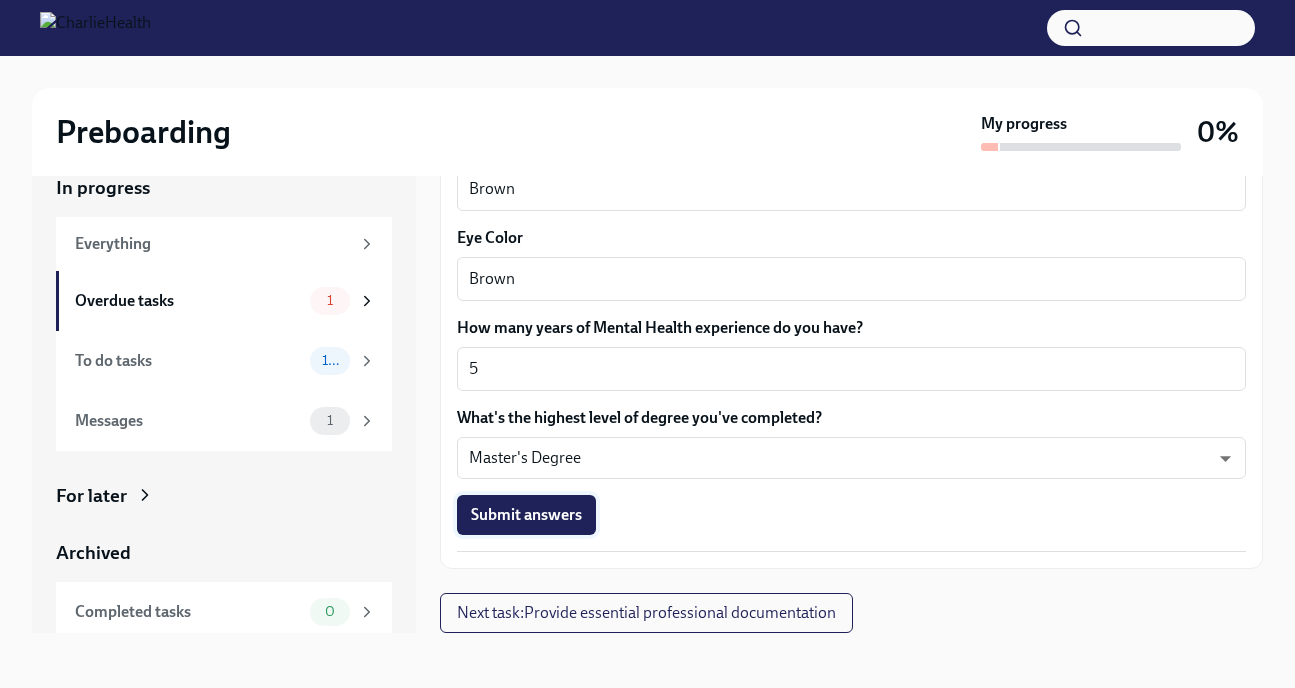type on "US" 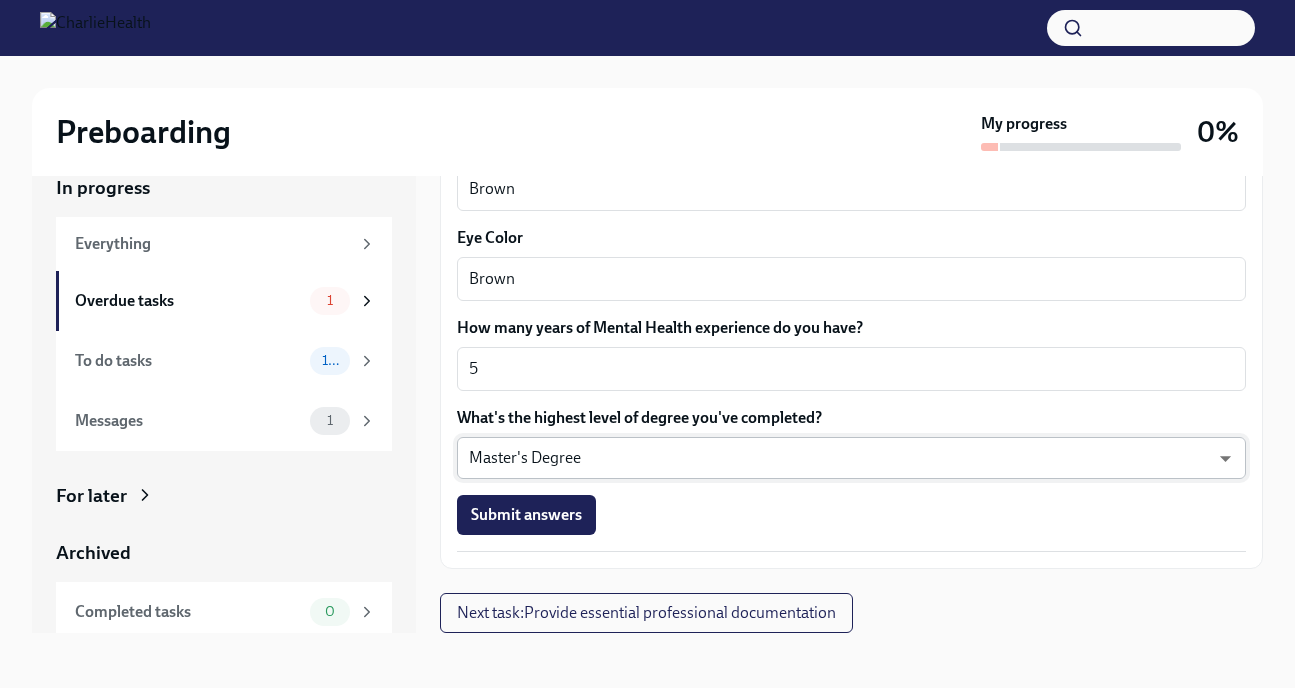 scroll, scrollTop: 35, scrollLeft: 0, axis: vertical 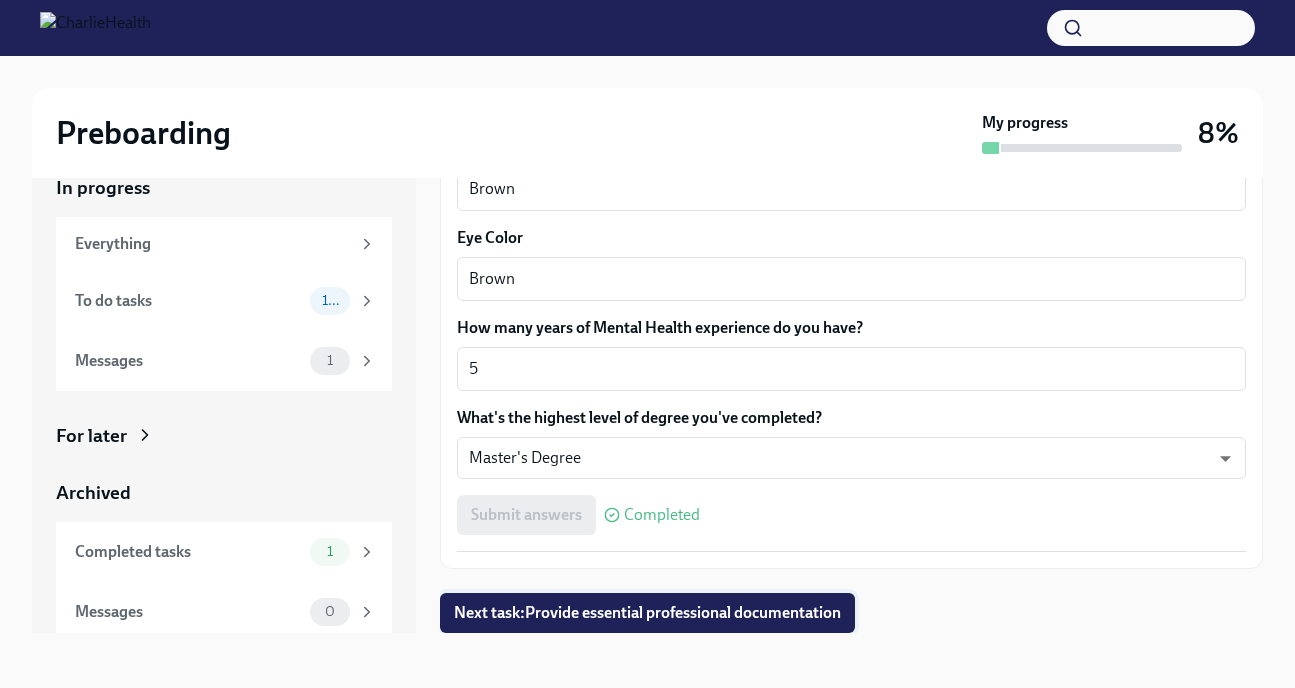 click on "Next task :  Provide essential professional documentation" at bounding box center (647, 613) 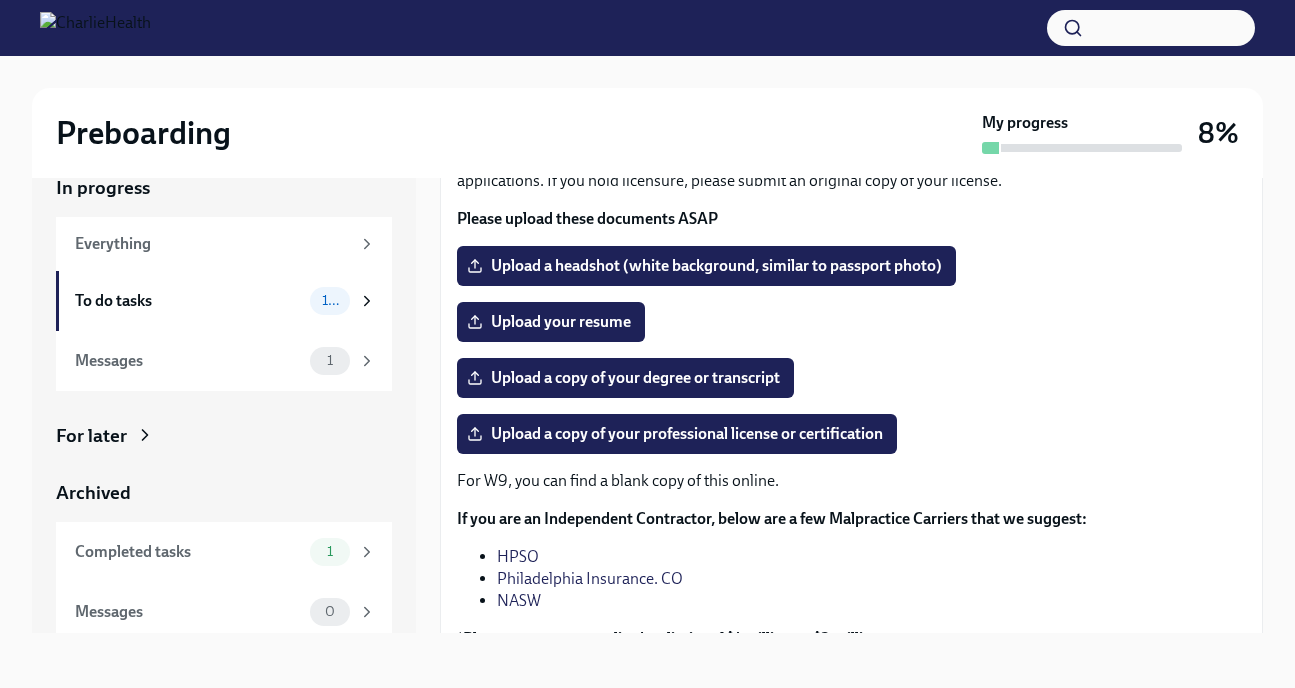 scroll, scrollTop: 0, scrollLeft: 0, axis: both 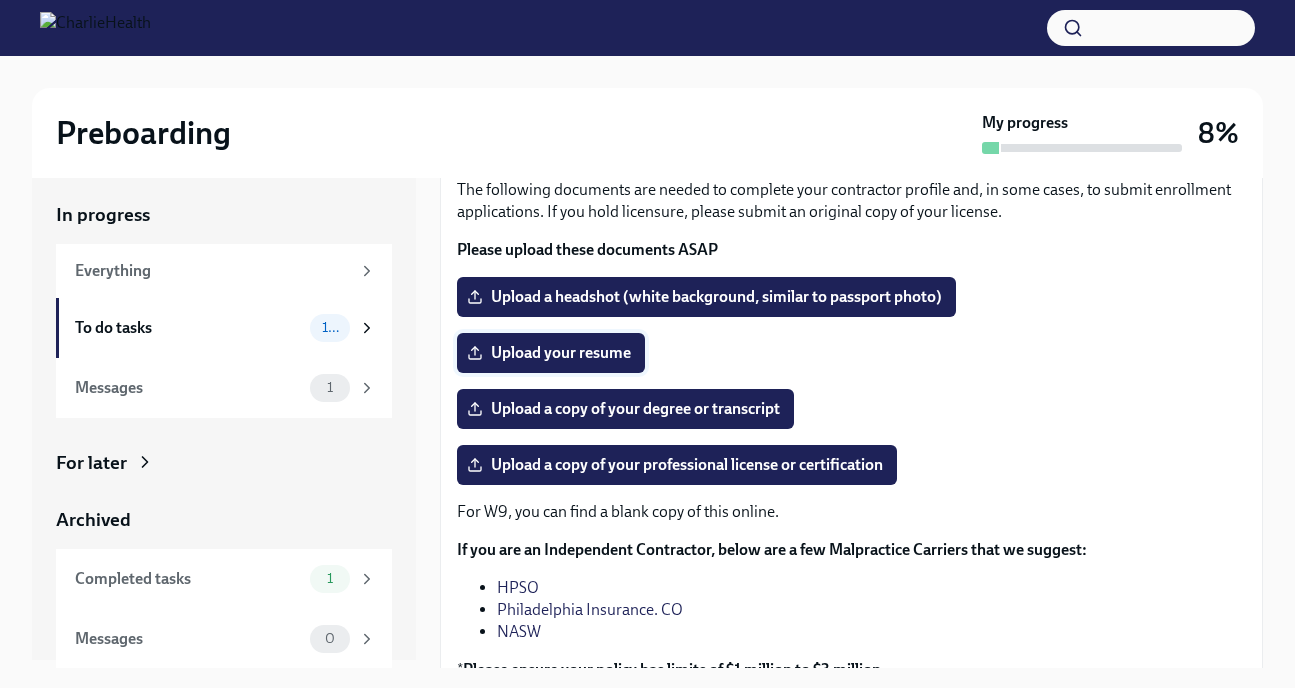 click on "Upload your resume" at bounding box center (551, 353) 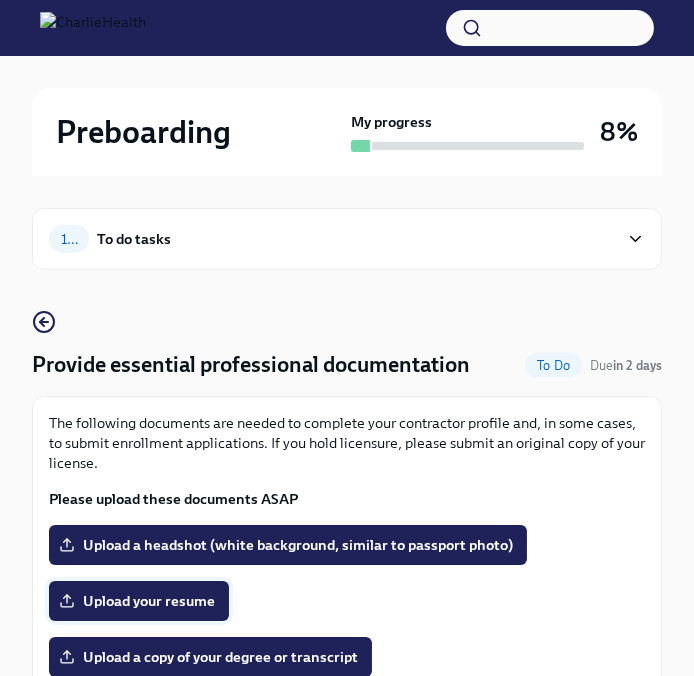 click on "Upload your resume" at bounding box center [139, 601] 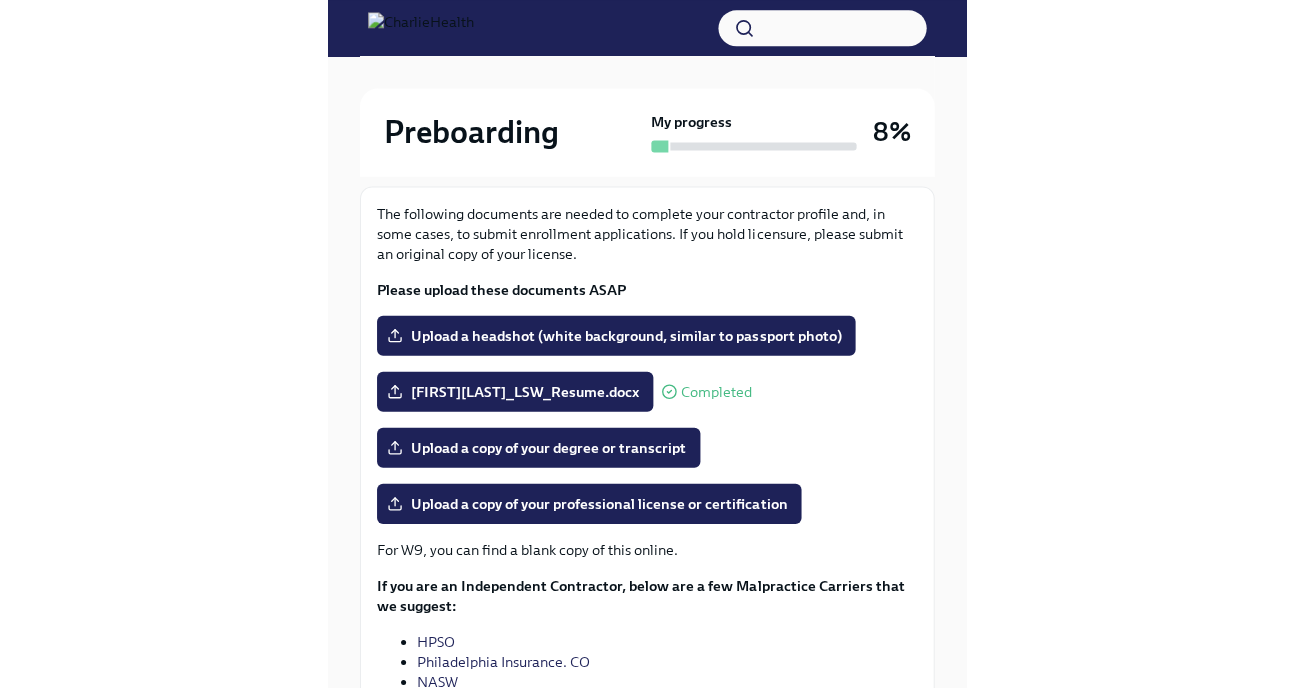 scroll, scrollTop: 35, scrollLeft: 0, axis: vertical 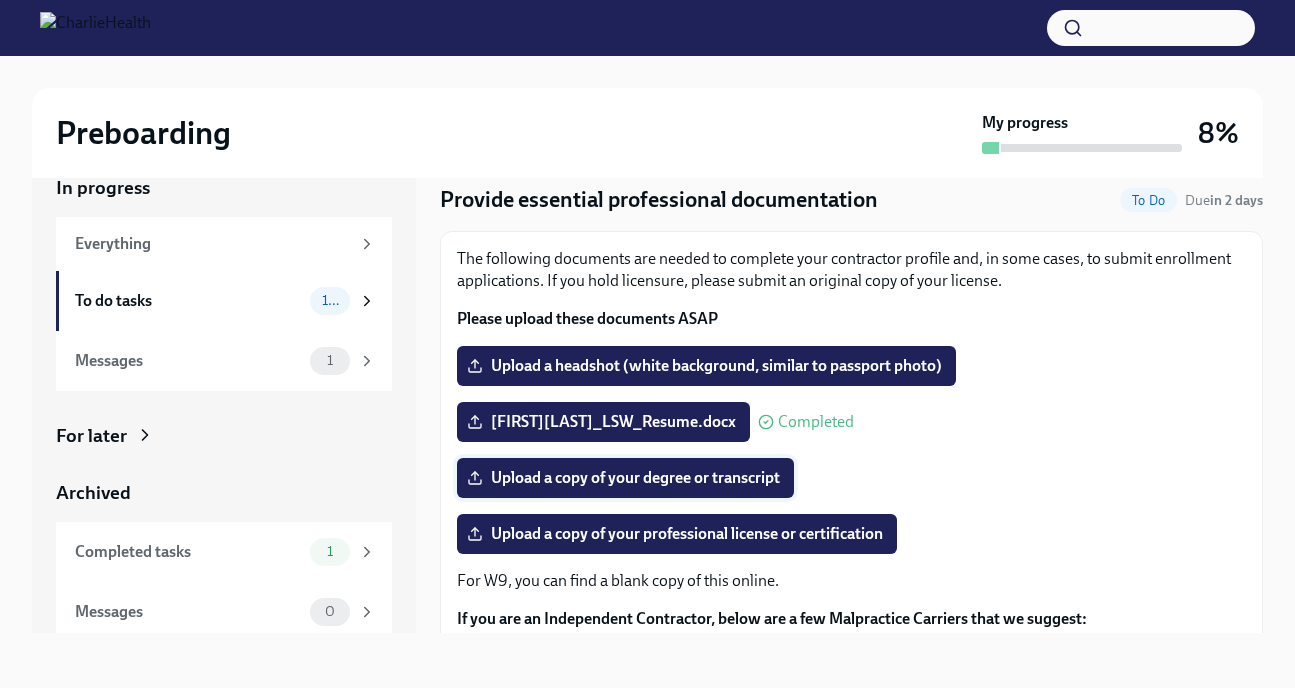 click on "Upload a copy of your degree or transcript" at bounding box center (625, 478) 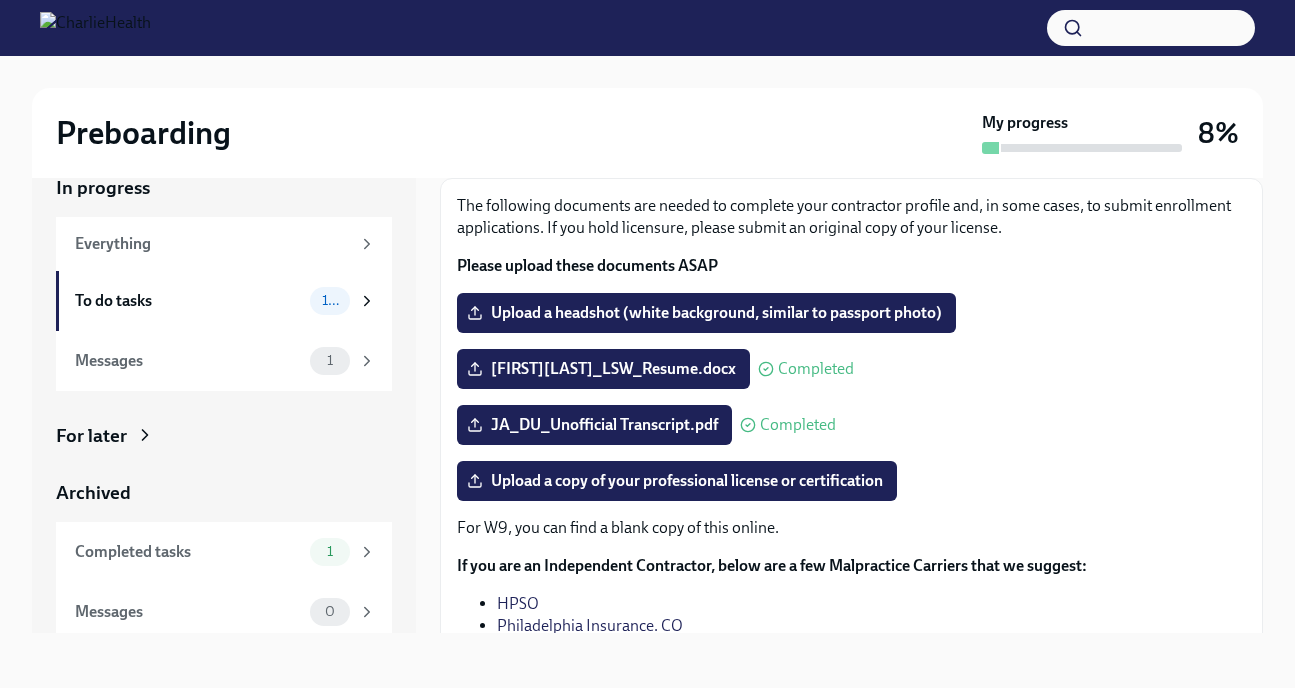 scroll, scrollTop: 85, scrollLeft: 0, axis: vertical 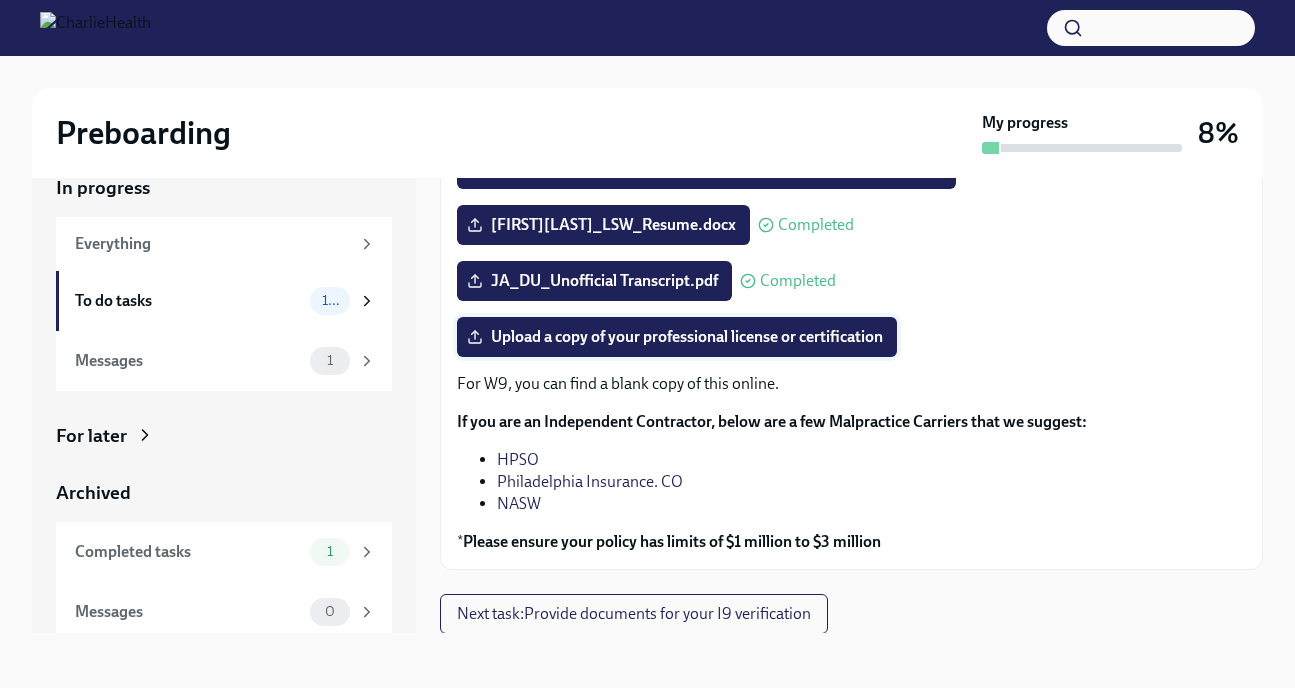 click on "Upload a copy of your professional license or certification" at bounding box center (677, 337) 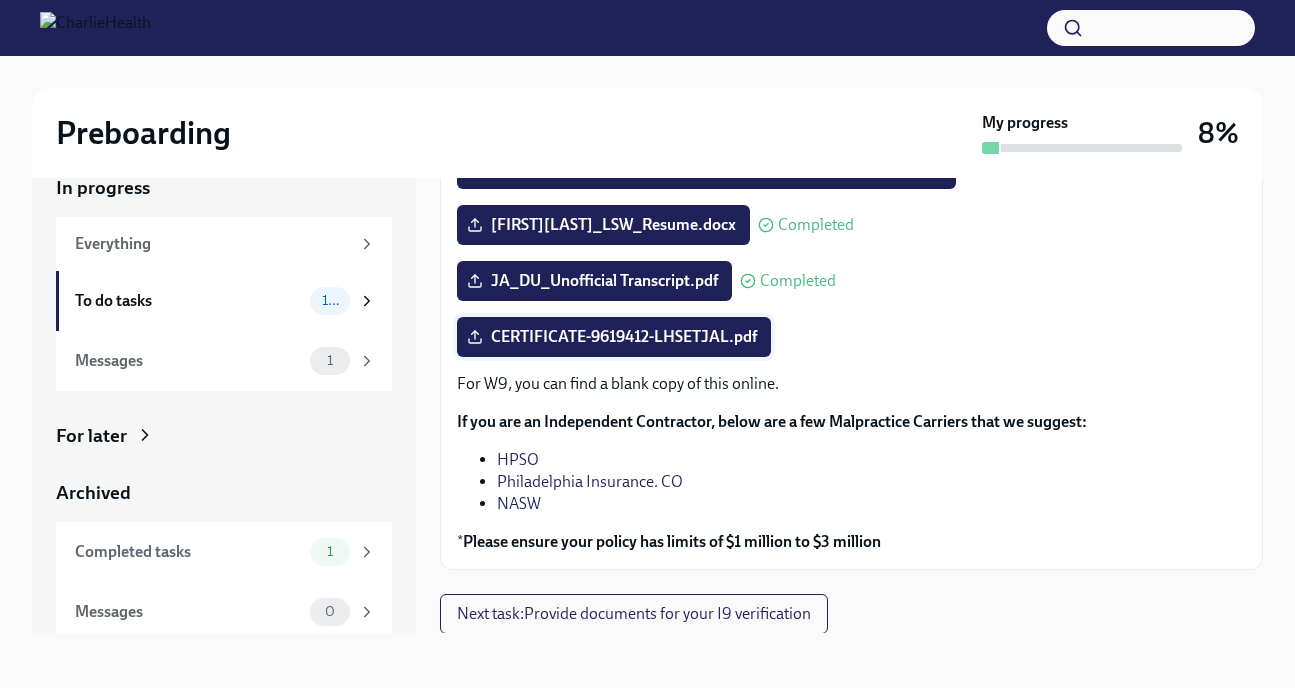 scroll, scrollTop: 210, scrollLeft: 0, axis: vertical 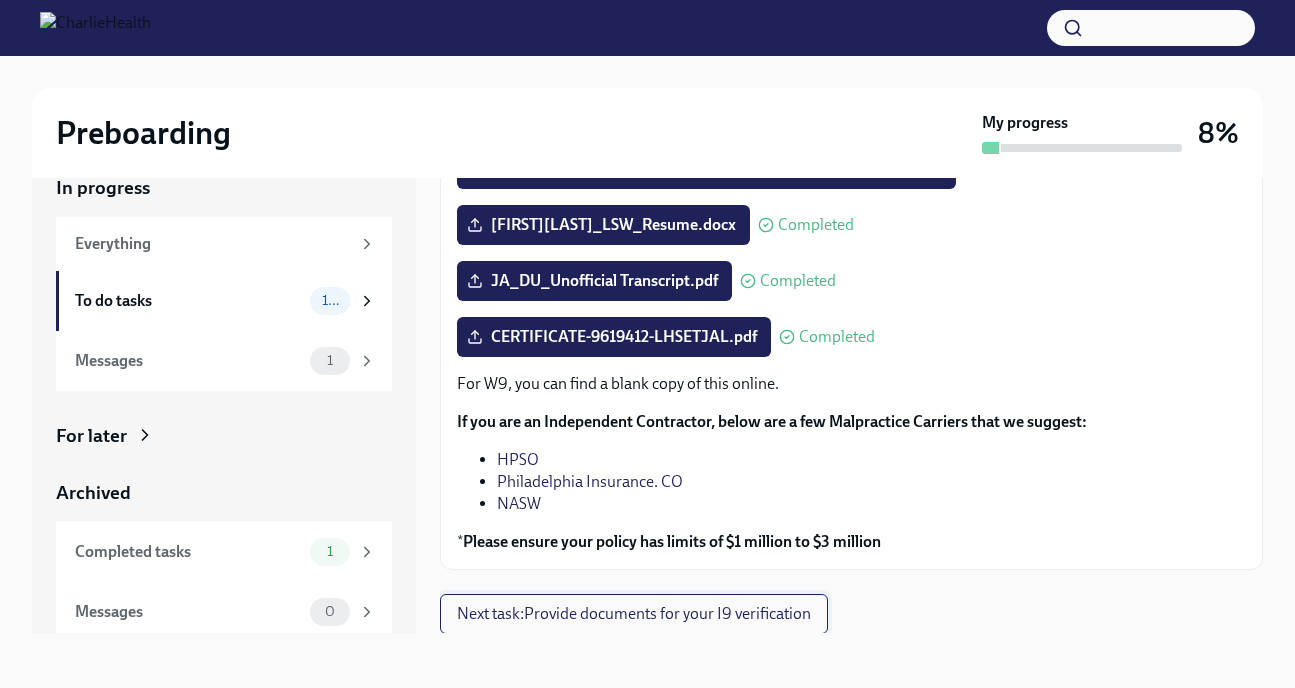 click on "Next task :  Provide documents for your I9 verification" at bounding box center [634, 614] 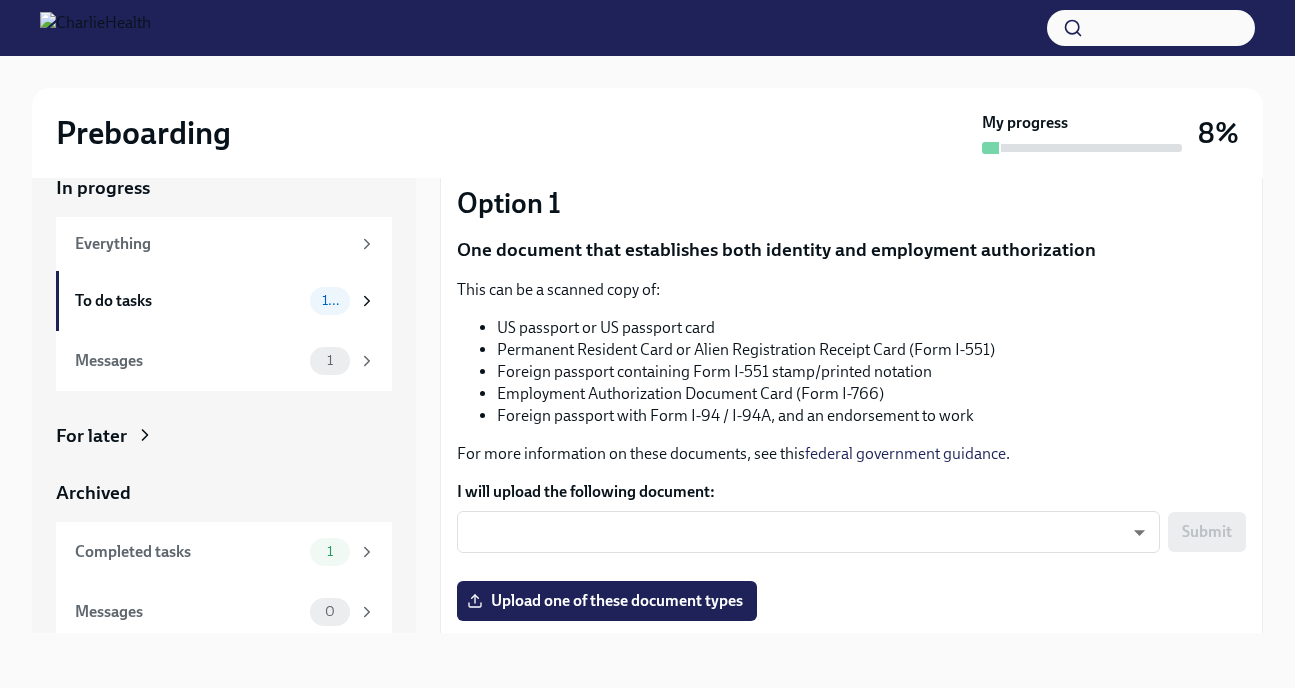 scroll, scrollTop: 213, scrollLeft: 0, axis: vertical 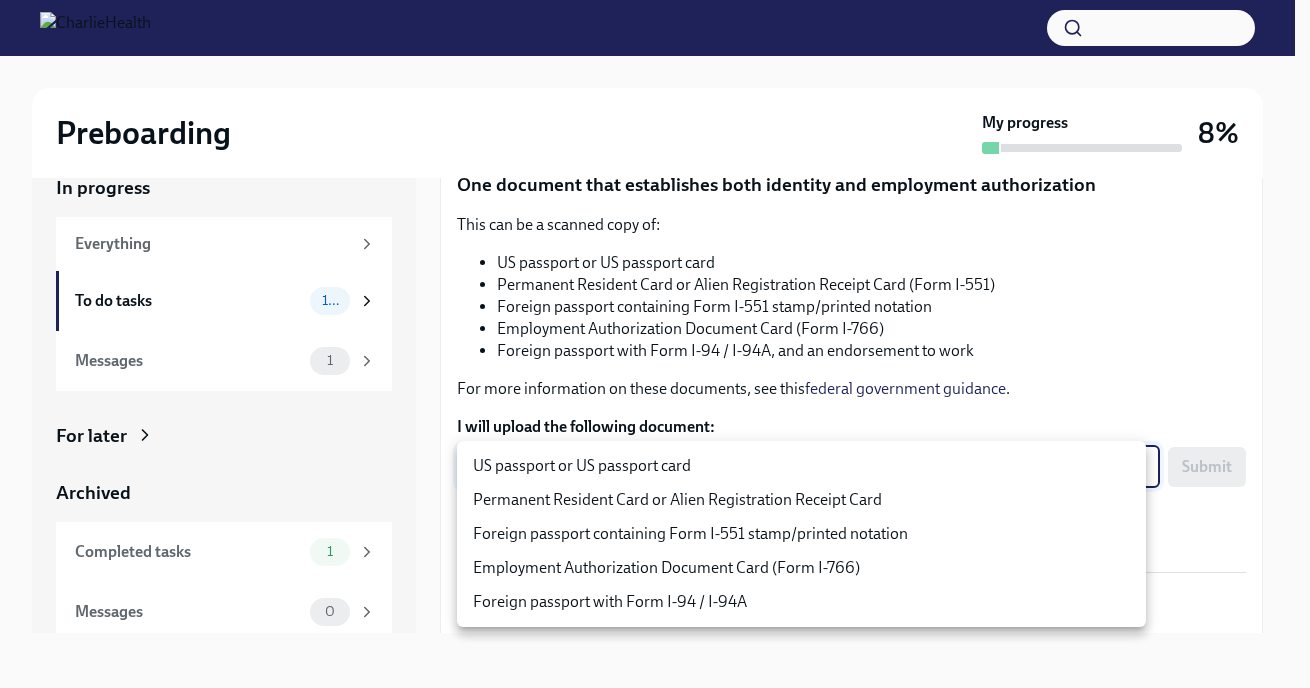 click on "To Do Due  in 3 days You have a choice of which documents you provide for your I9 verification. Option 1 One document that establishes both identity and employment authorization This can be a scanned copy of:
US passport or US passport card
Permanent Resident Card or Alien Registration Receipt Card (Form I-551)
Foreign passport containing Form I-551 stamp/printed notation
Employment Authorization Document Card (Form I-766)
Foreign passport with Form I-94 / I-94A, and an endorsement to work
For more information on these documents, see this  federal government guidance . I will upload the following document: ​ ​ Submit Upload one of these document types Option 2 One document that establishes identity, and a second document that establishes employment authorization Your  identity-establishing  document can be:" at bounding box center (655, 327) 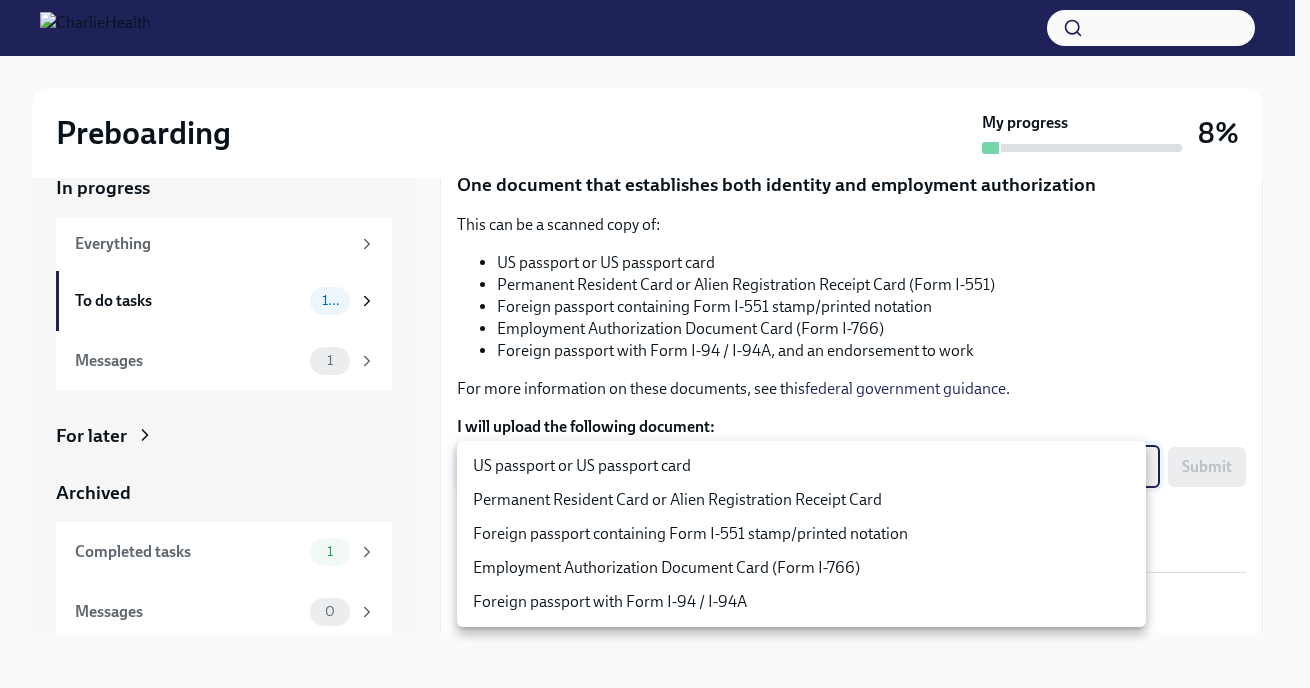 type on "KnYOjnC8x" 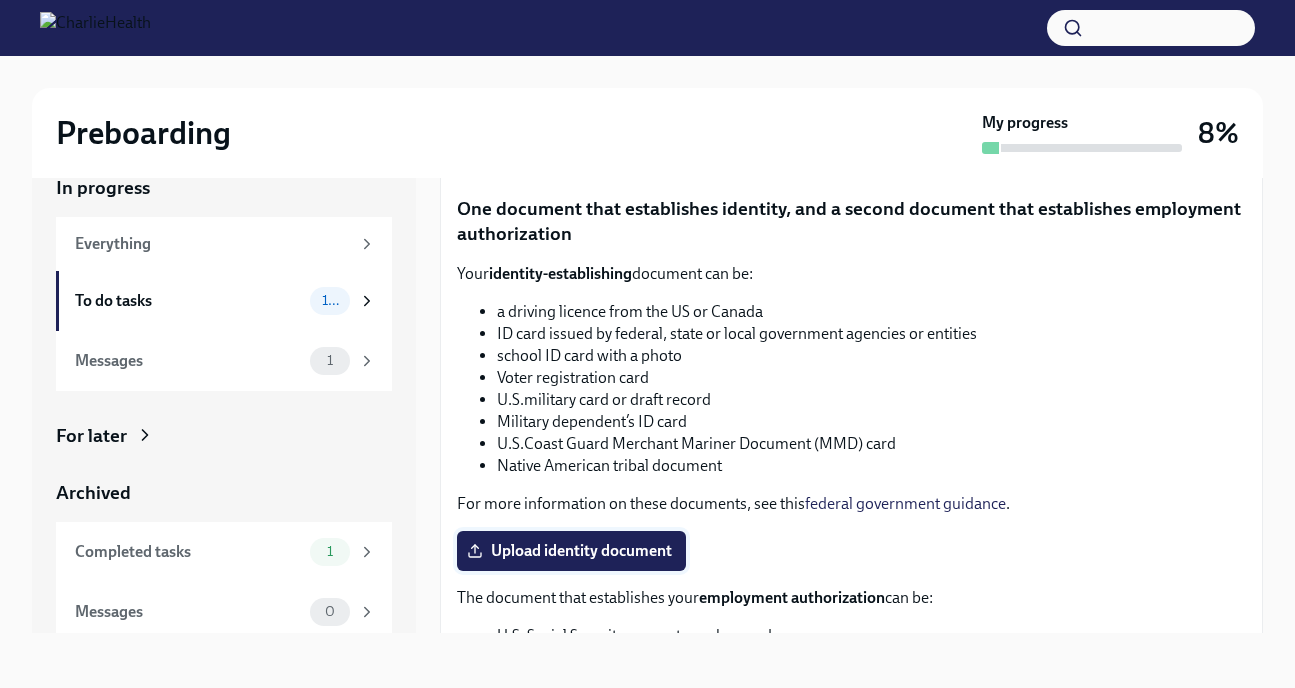 scroll, scrollTop: 720, scrollLeft: 0, axis: vertical 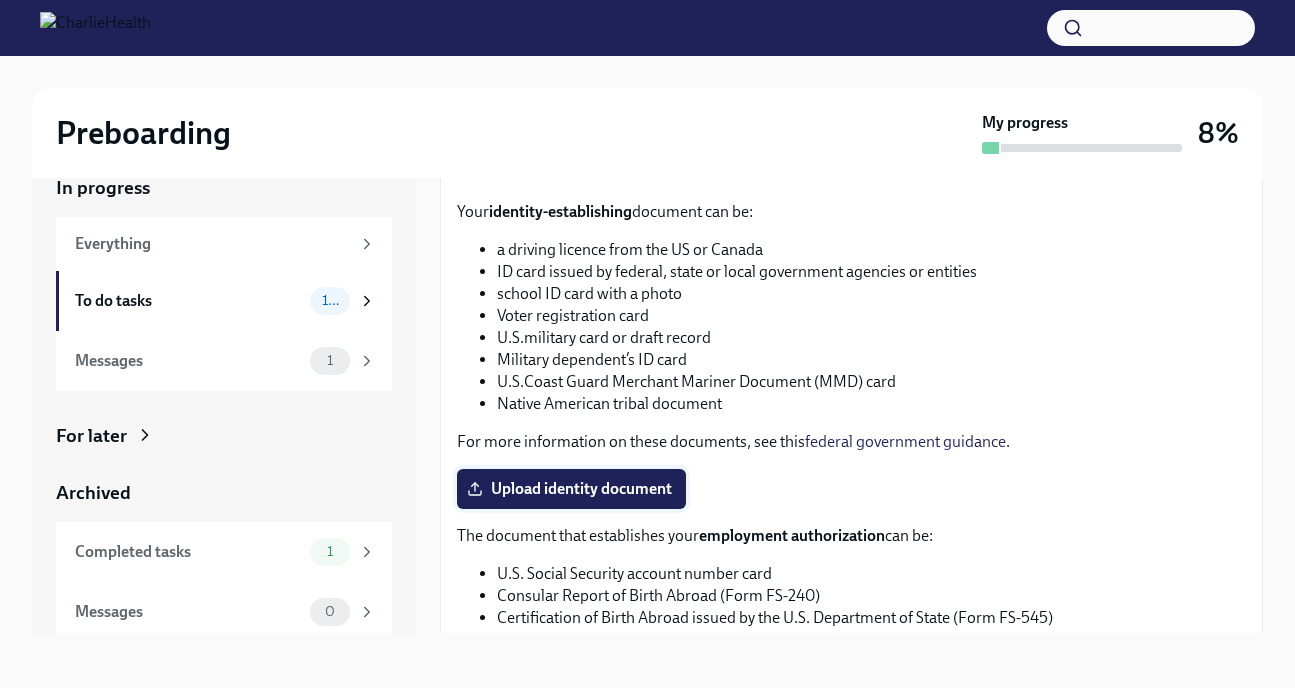 click on "Upload identity document" at bounding box center (571, 489) 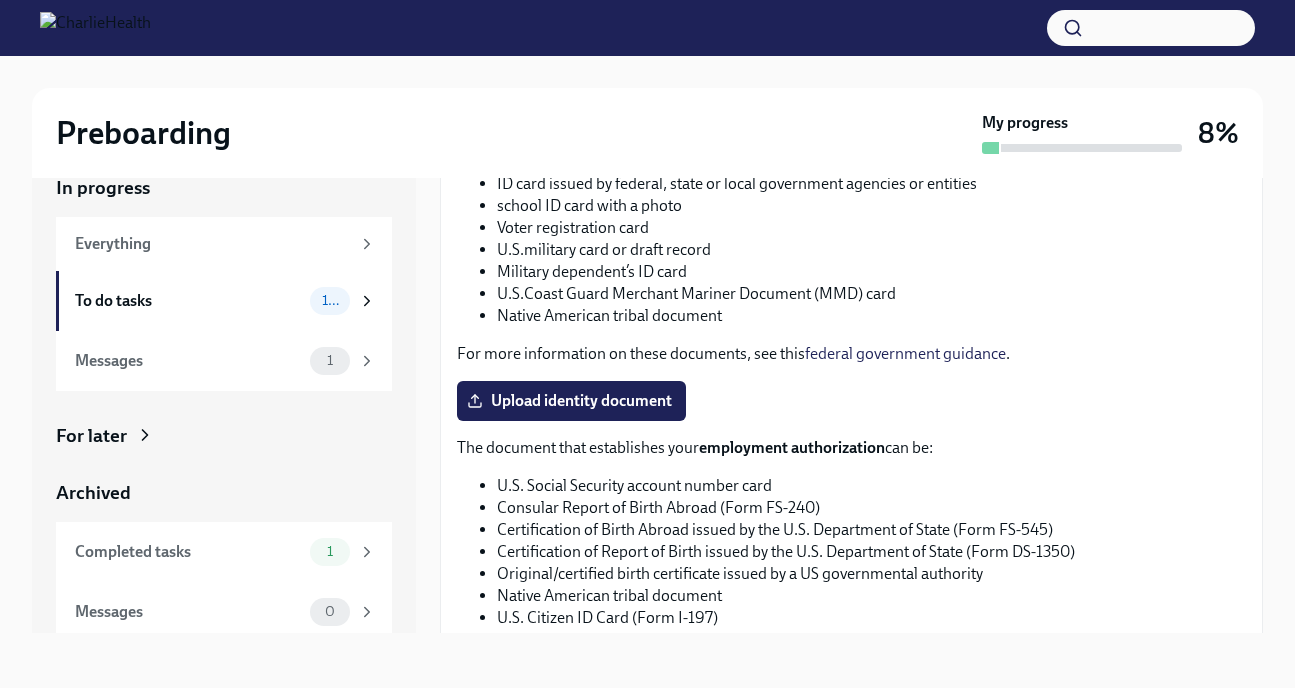 scroll, scrollTop: 1022, scrollLeft: 0, axis: vertical 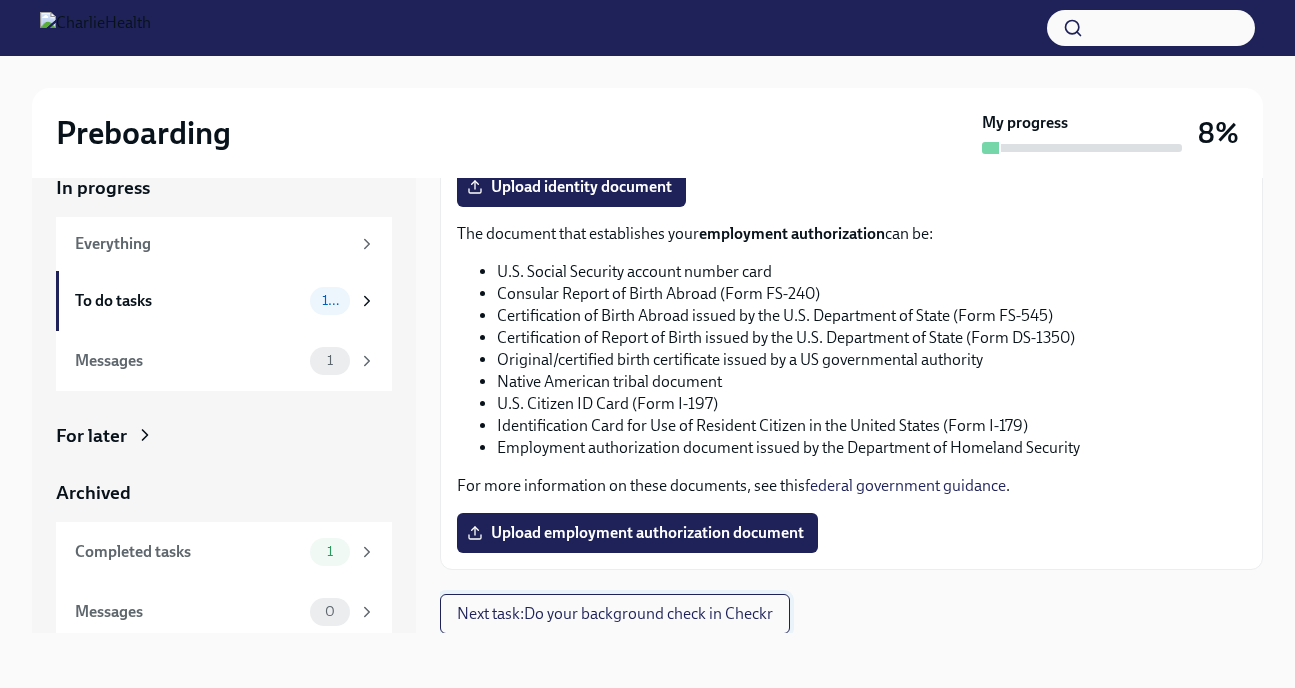 click on "Next task :  Do your background check in Checkr" at bounding box center [615, 614] 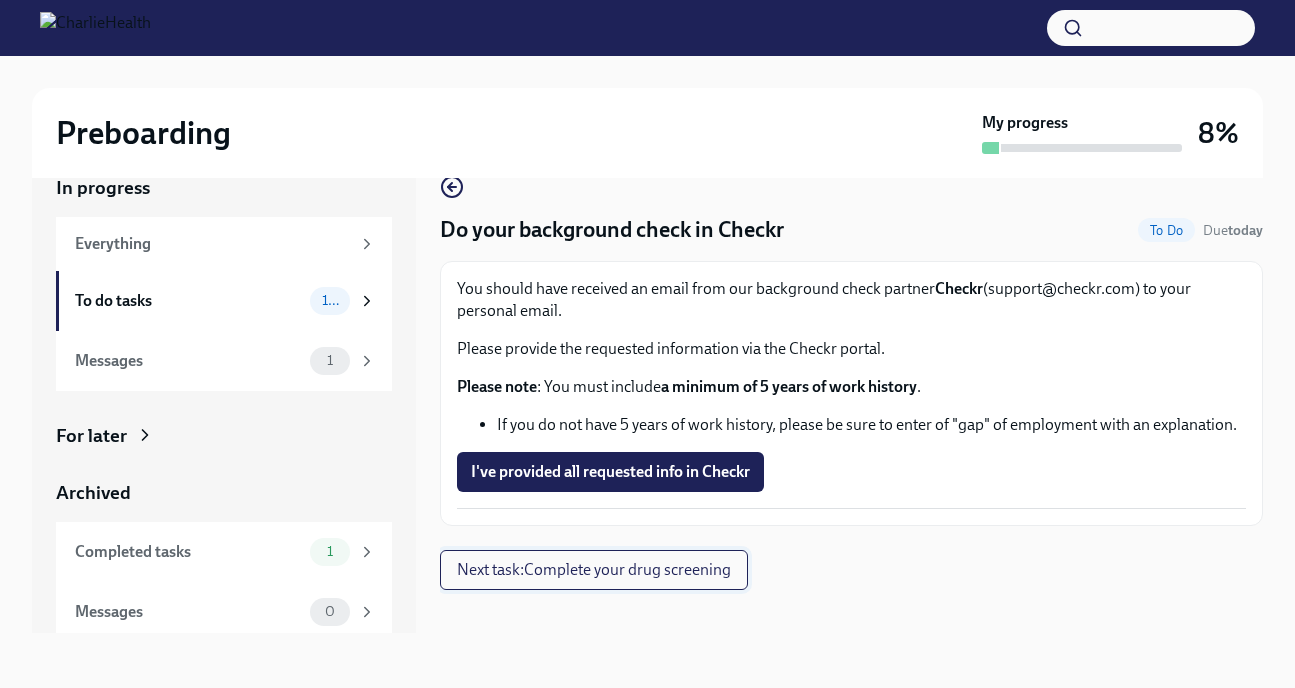 scroll, scrollTop: 0, scrollLeft: 0, axis: both 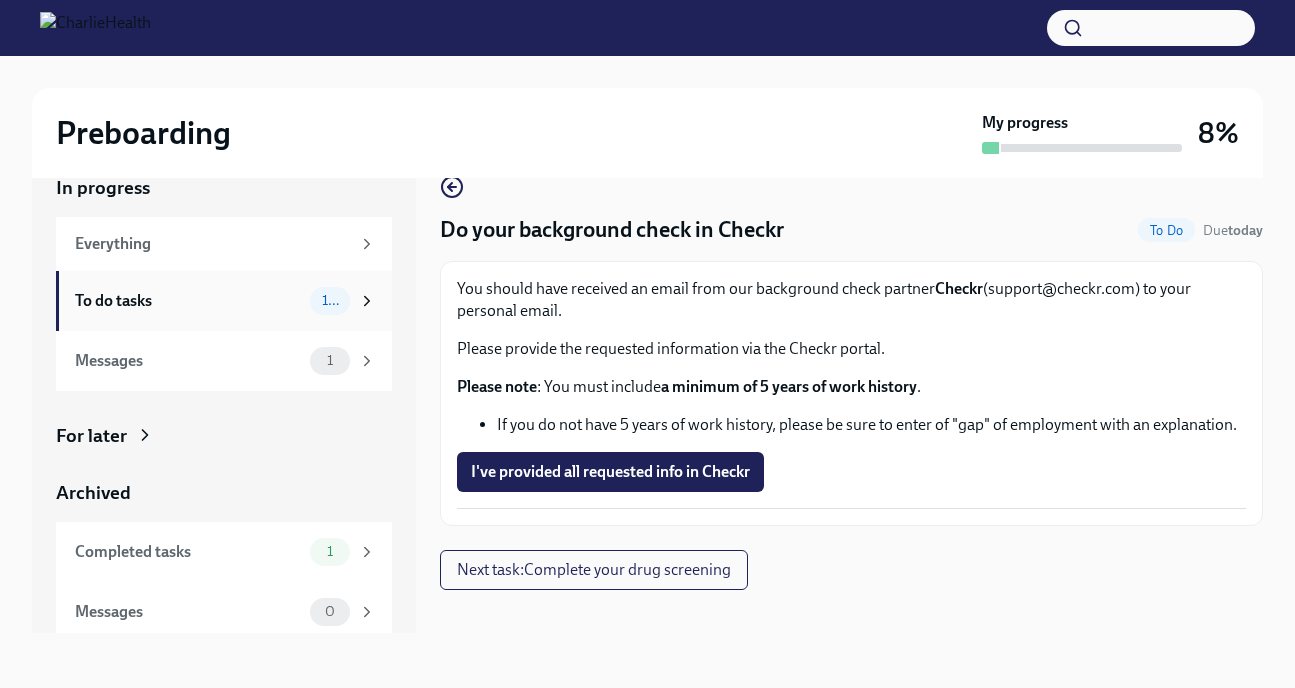 click on "10" at bounding box center [330, 300] 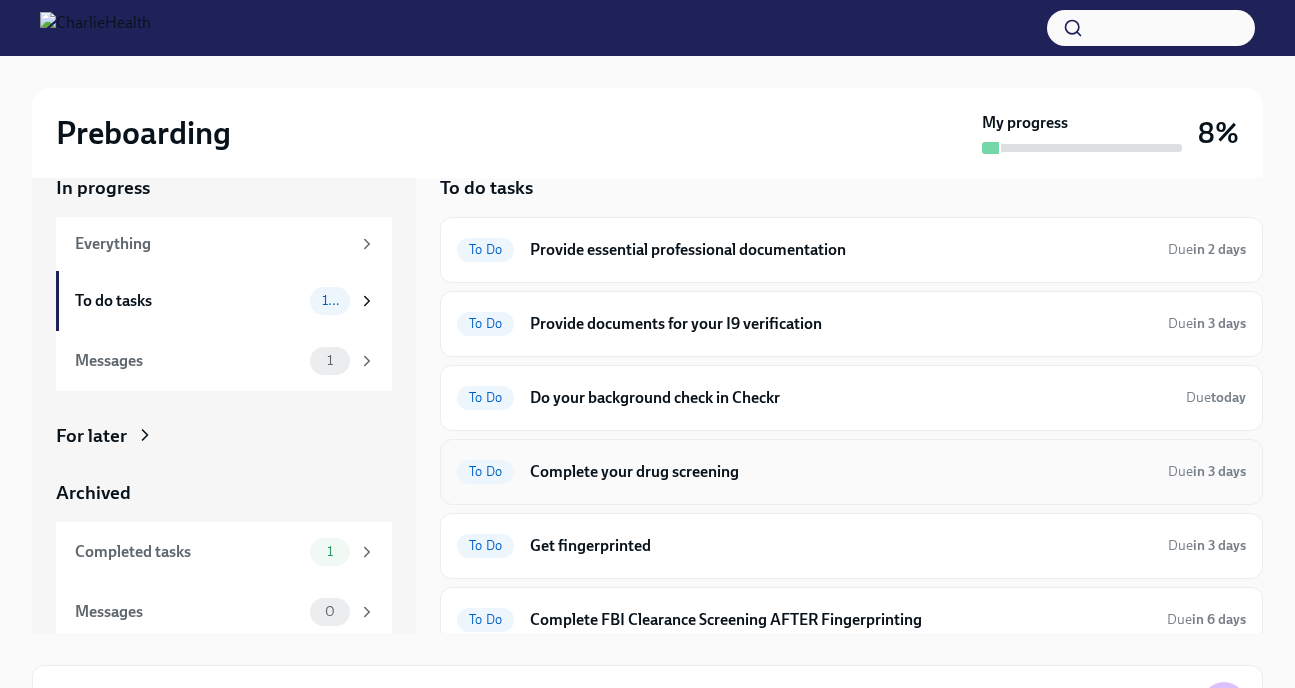 scroll, scrollTop: 0, scrollLeft: 0, axis: both 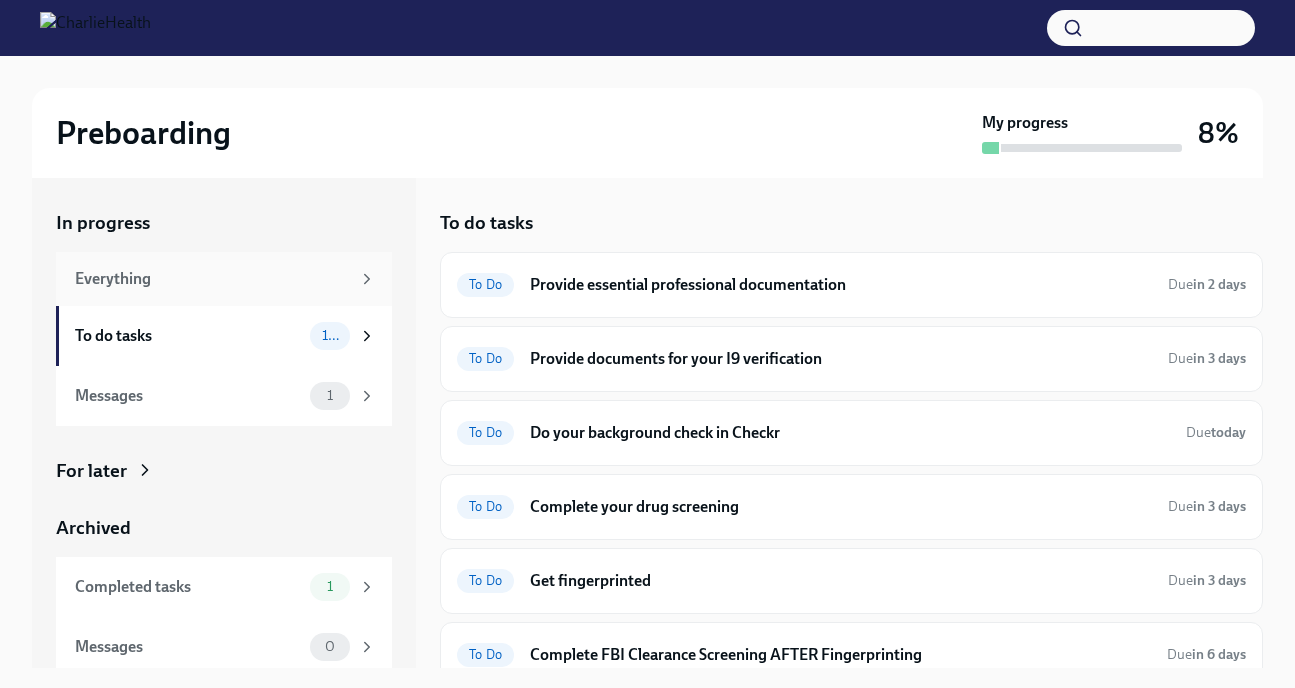 click on "Everything" at bounding box center [212, 279] 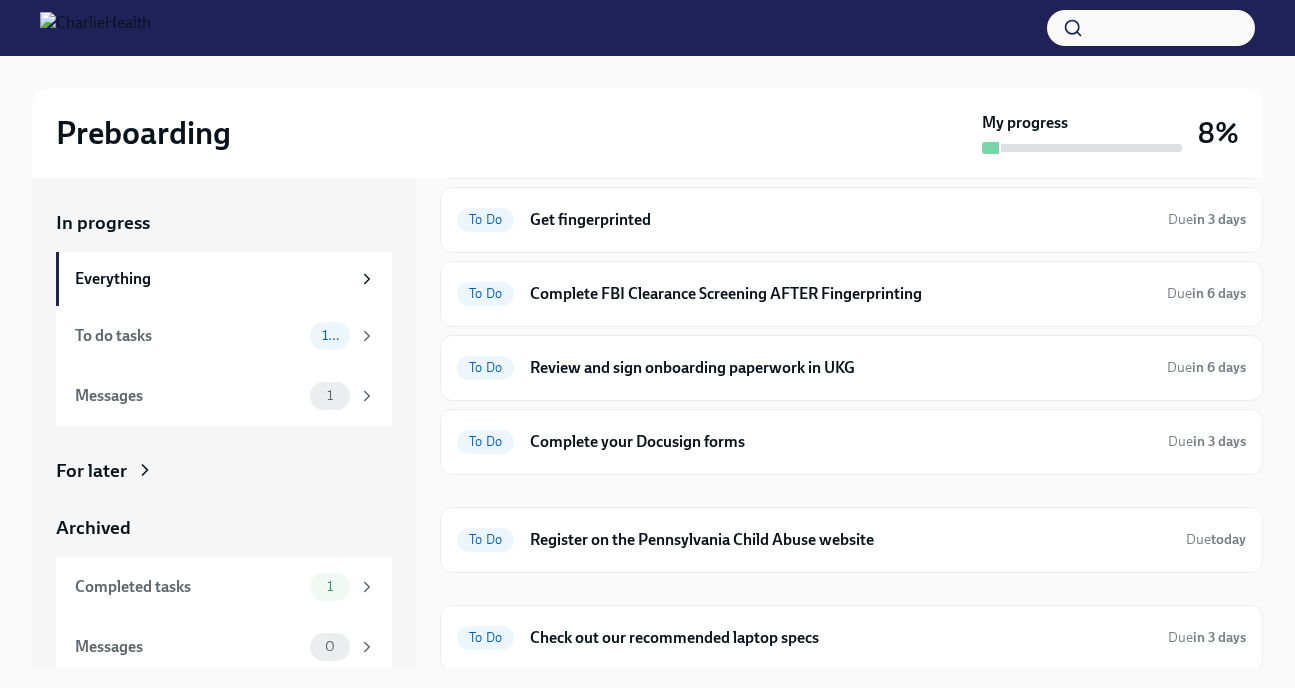 scroll, scrollTop: 0, scrollLeft: 0, axis: both 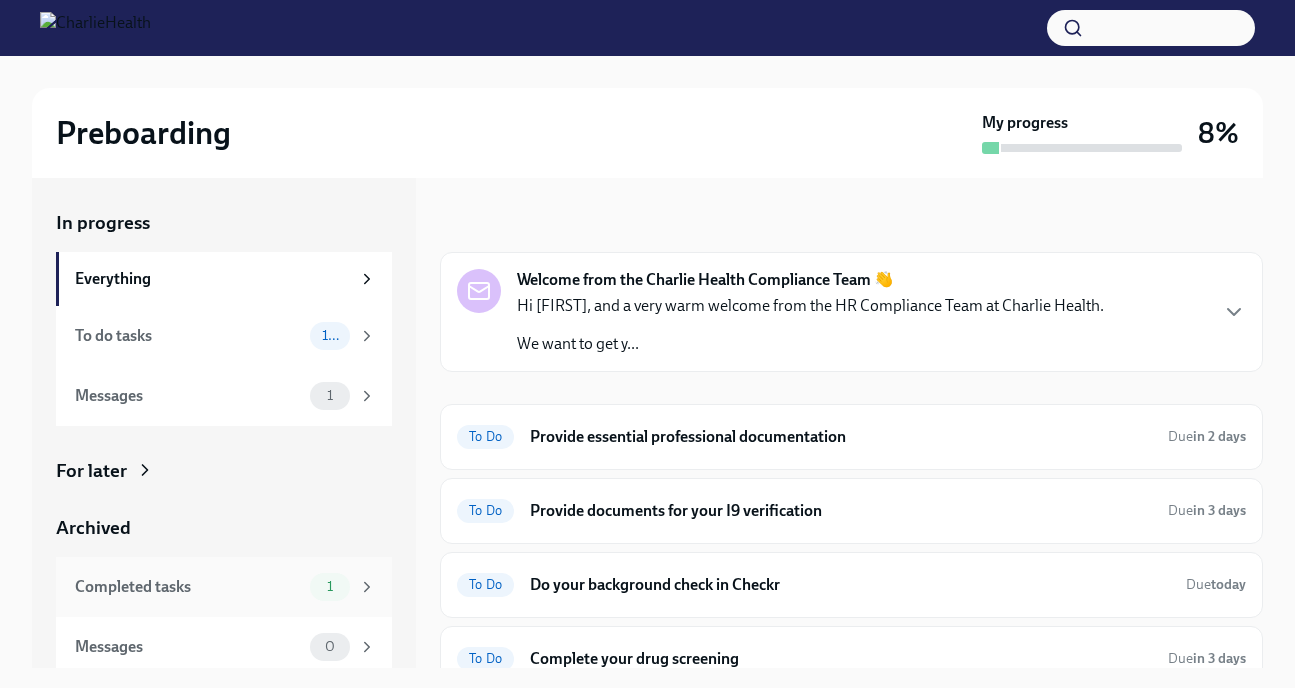 click on "Completed tasks 1" at bounding box center [224, 587] 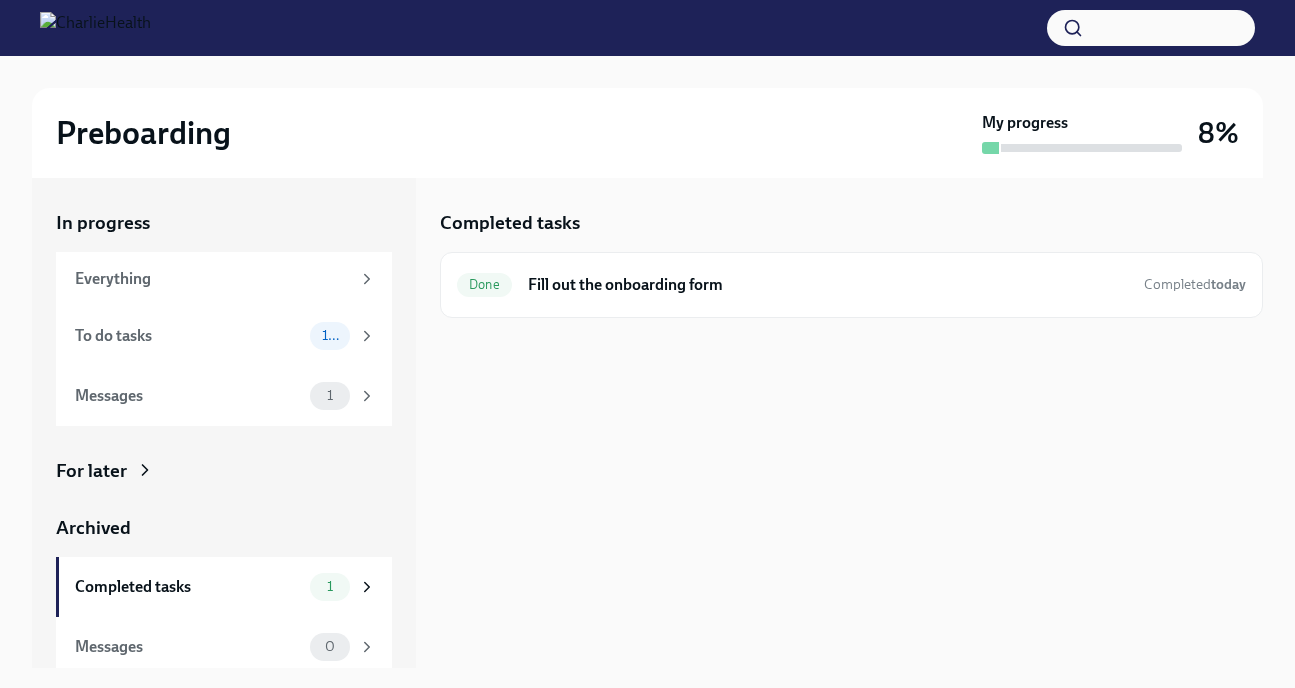 scroll, scrollTop: 8, scrollLeft: 0, axis: vertical 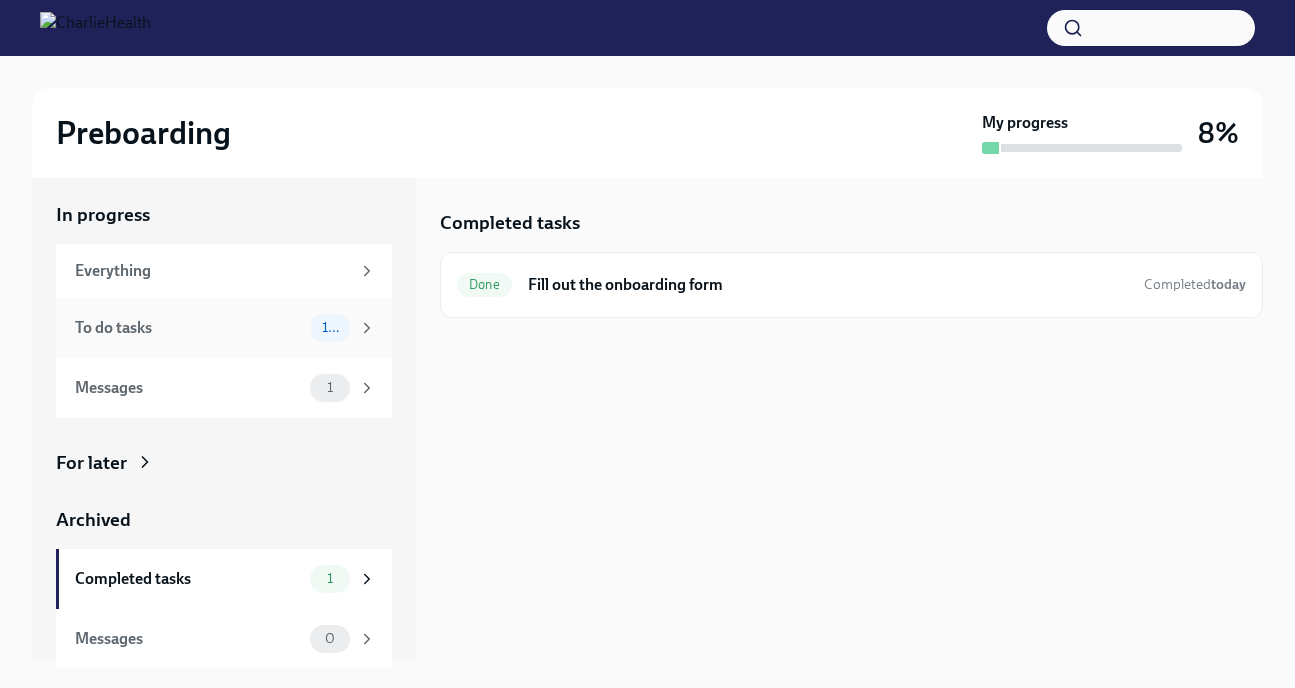 click on "To do tasks 10" at bounding box center (224, 328) 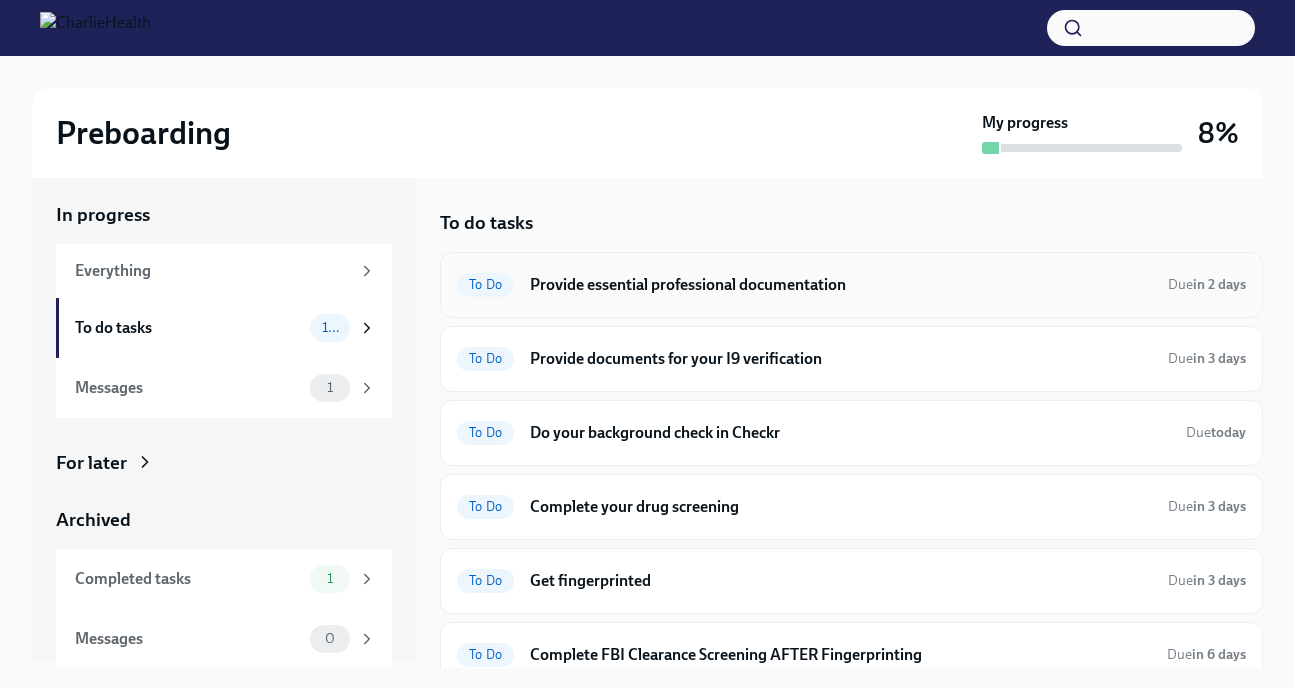click on "Provide essential professional documentation" at bounding box center (841, 285) 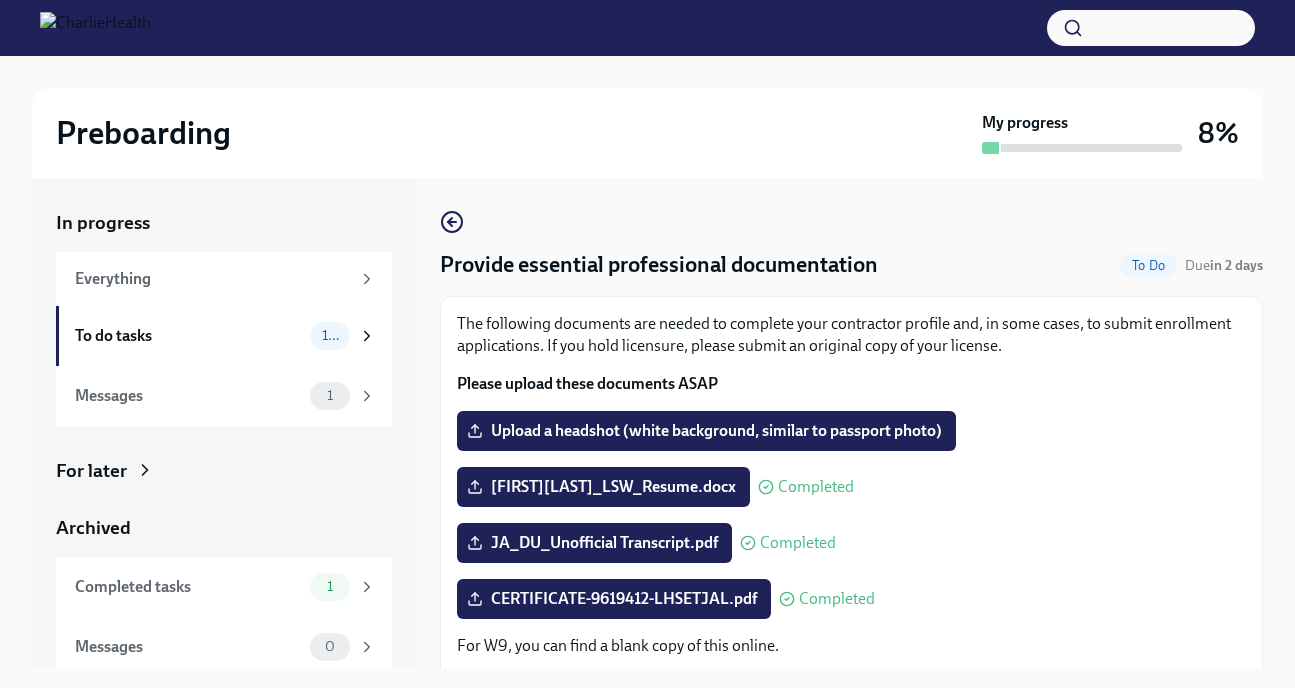 scroll, scrollTop: 227, scrollLeft: 0, axis: vertical 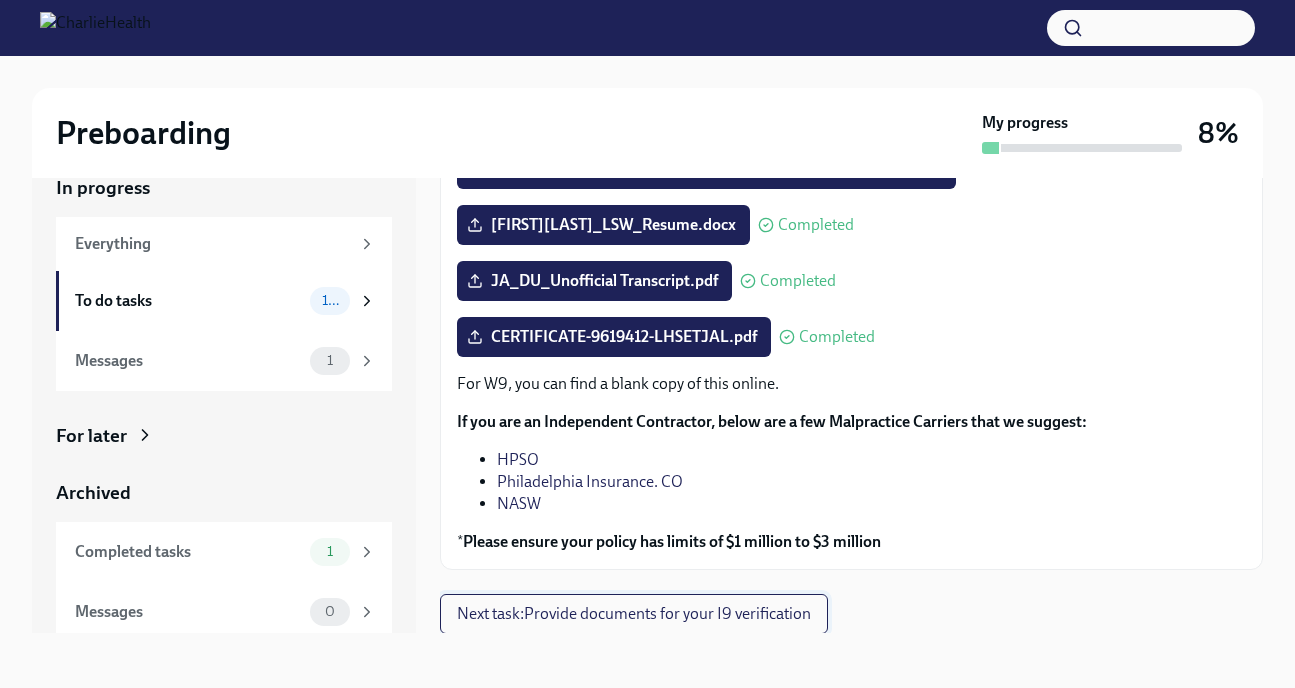 click on "Next task :  Provide documents for your I9 verification" at bounding box center (634, 614) 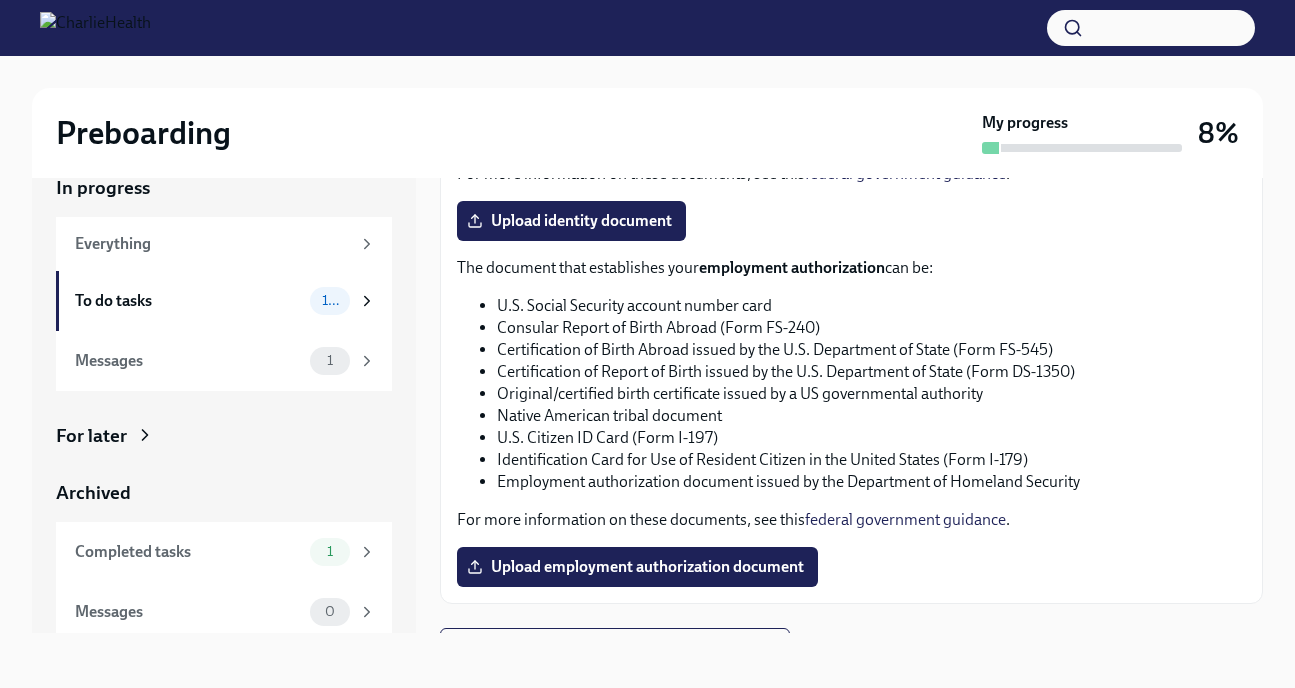 scroll, scrollTop: 1022, scrollLeft: 0, axis: vertical 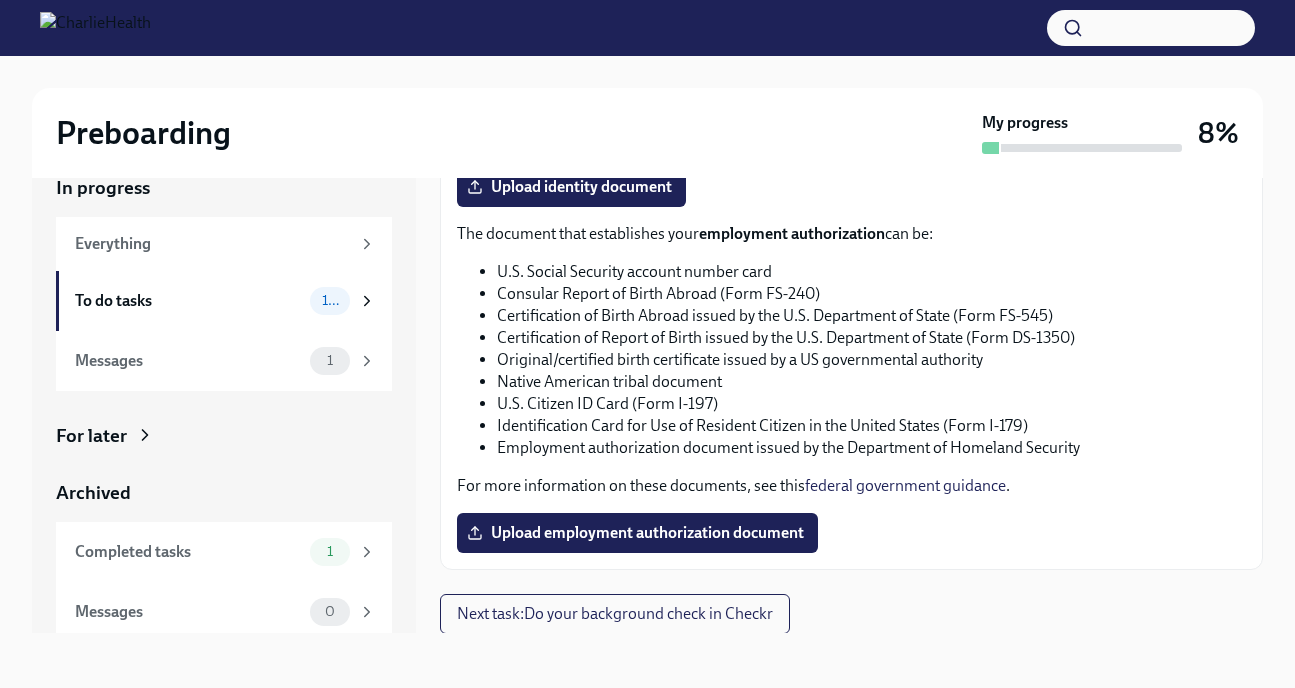 click on "To Do Due  in 3 days You have a choice of which documents you provide for your I9 verification. Option 1 One document that establishes both identity and employment authorization This can be a scanned copy of:
US passport or US passport card
Permanent Resident Card or Alien Registration Receipt Card (Form I-551)
Foreign passport containing Form I-551 stamp/printed notation
Employment Authorization Document Card (Form I-766)
Foreign passport with Form I-94 / I-94A, and an endorsement to work
For more information on these documents, see this  federal government guidance . I will upload the following document: ​ ​ Submit Upload one of these document types Option 2 One document that establishes identity, and a second document that establishes employment authorization Your  identity-establishing  document can be:
a driving licence from the US or Canada" at bounding box center [647, 404] 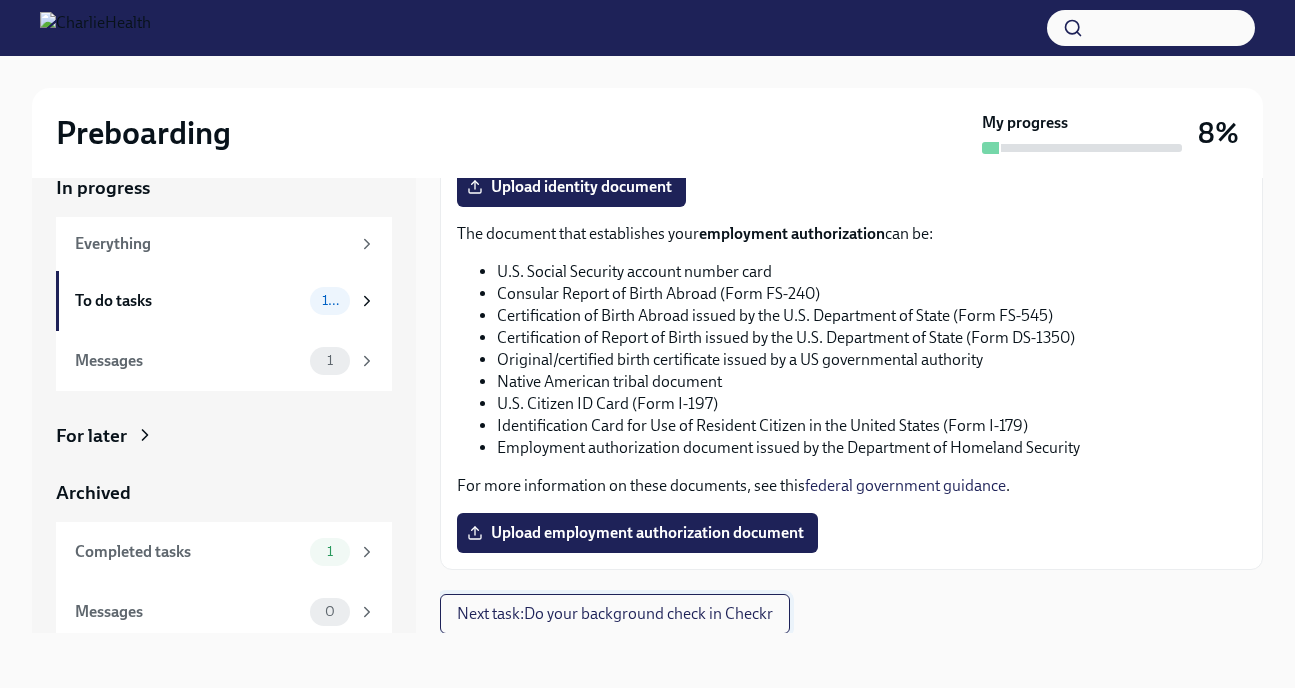 click on "Next task :  Do your background check in Checkr" at bounding box center [615, 614] 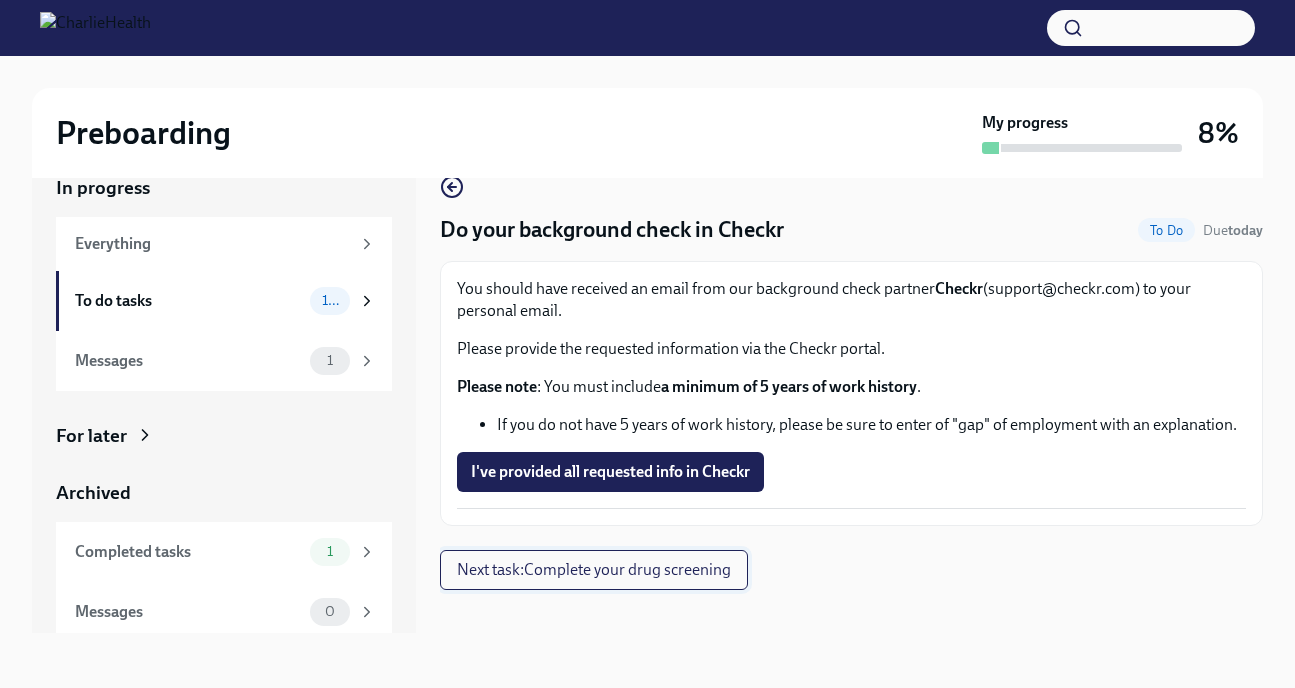 scroll, scrollTop: 0, scrollLeft: 0, axis: both 